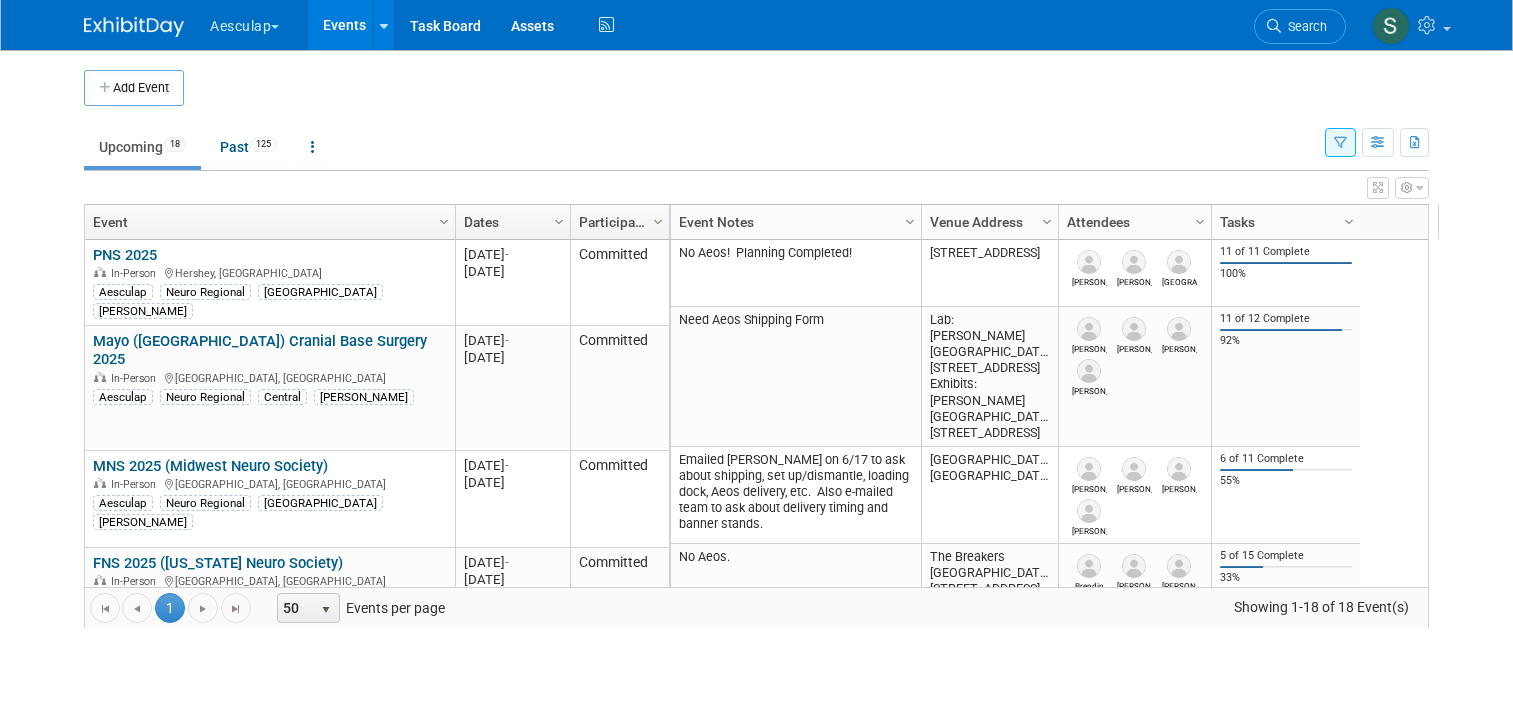 scroll, scrollTop: 0, scrollLeft: 0, axis: both 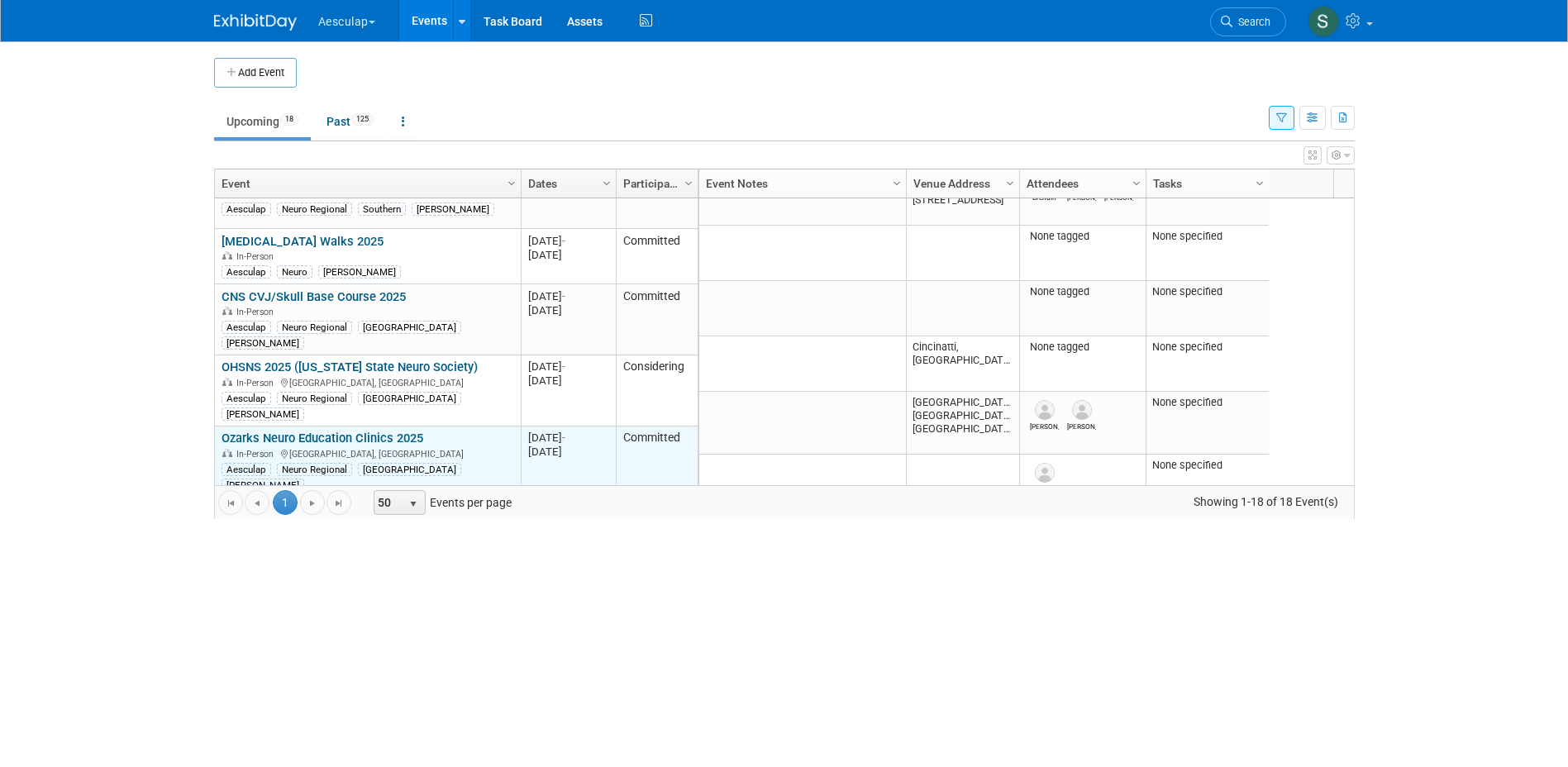 click on "Ozarks Neuro Education Clinics 2025" at bounding box center [322, 438] 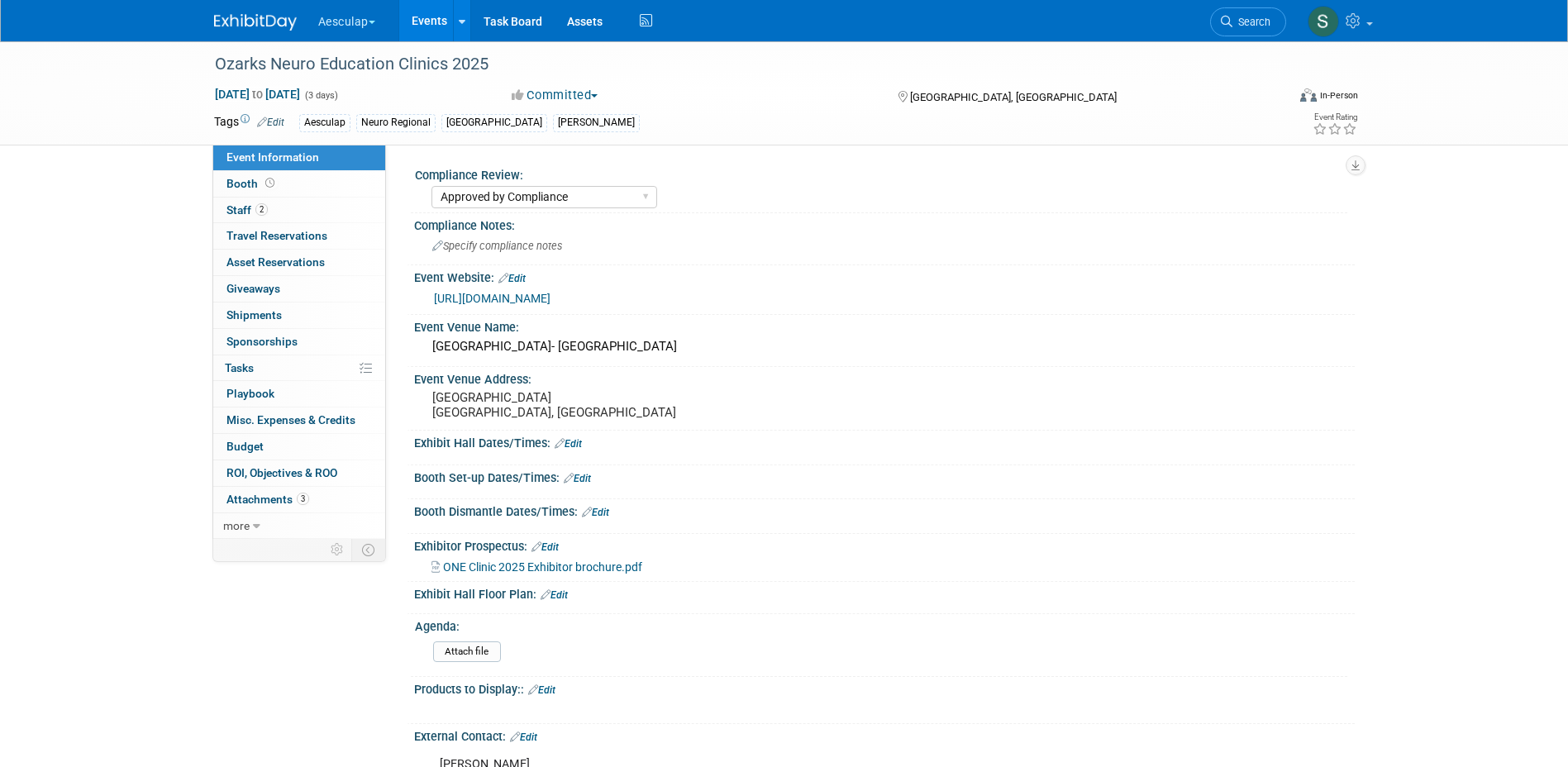 select on "Approved by Compliance" 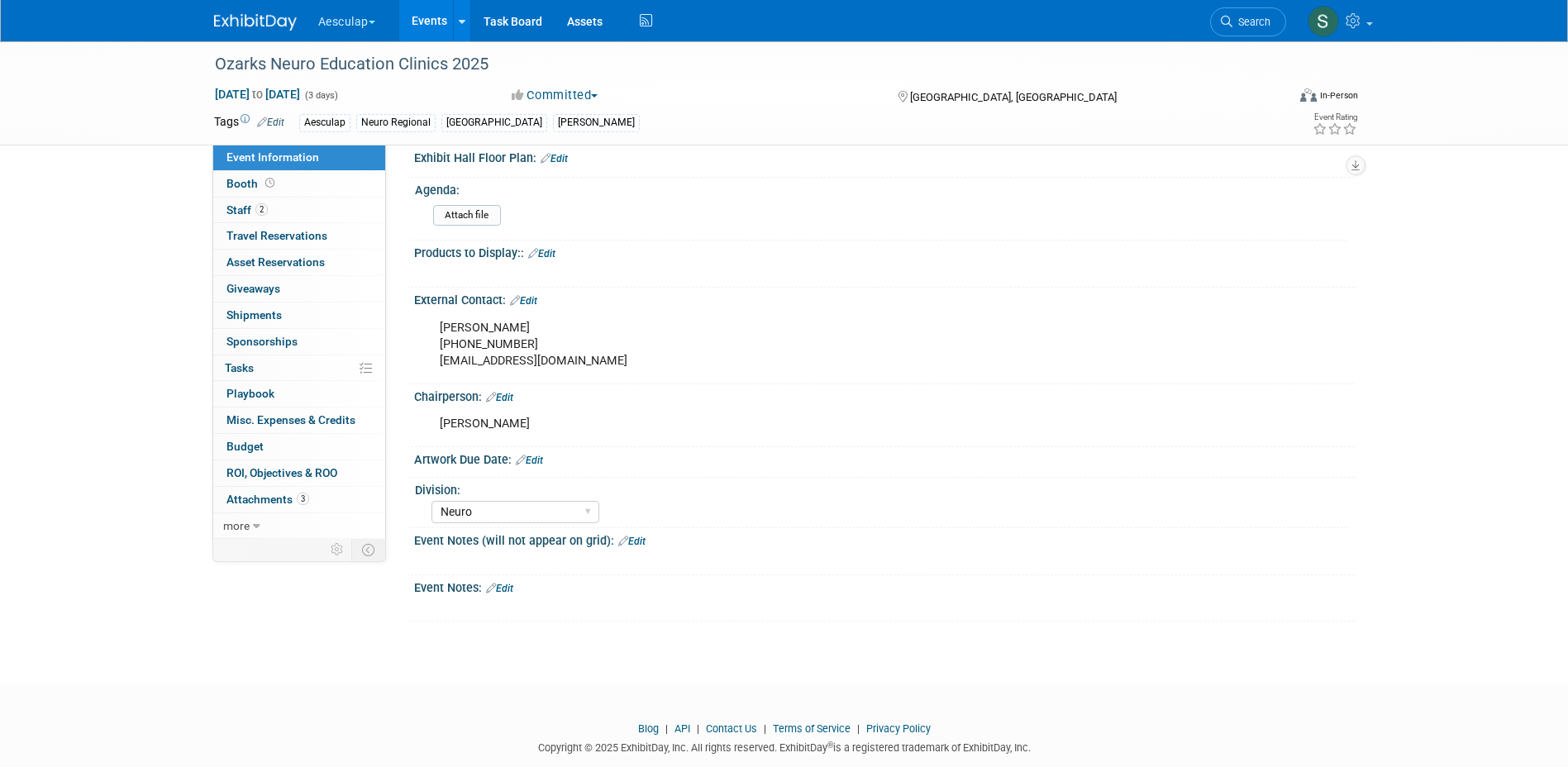 scroll, scrollTop: 484, scrollLeft: 0, axis: vertical 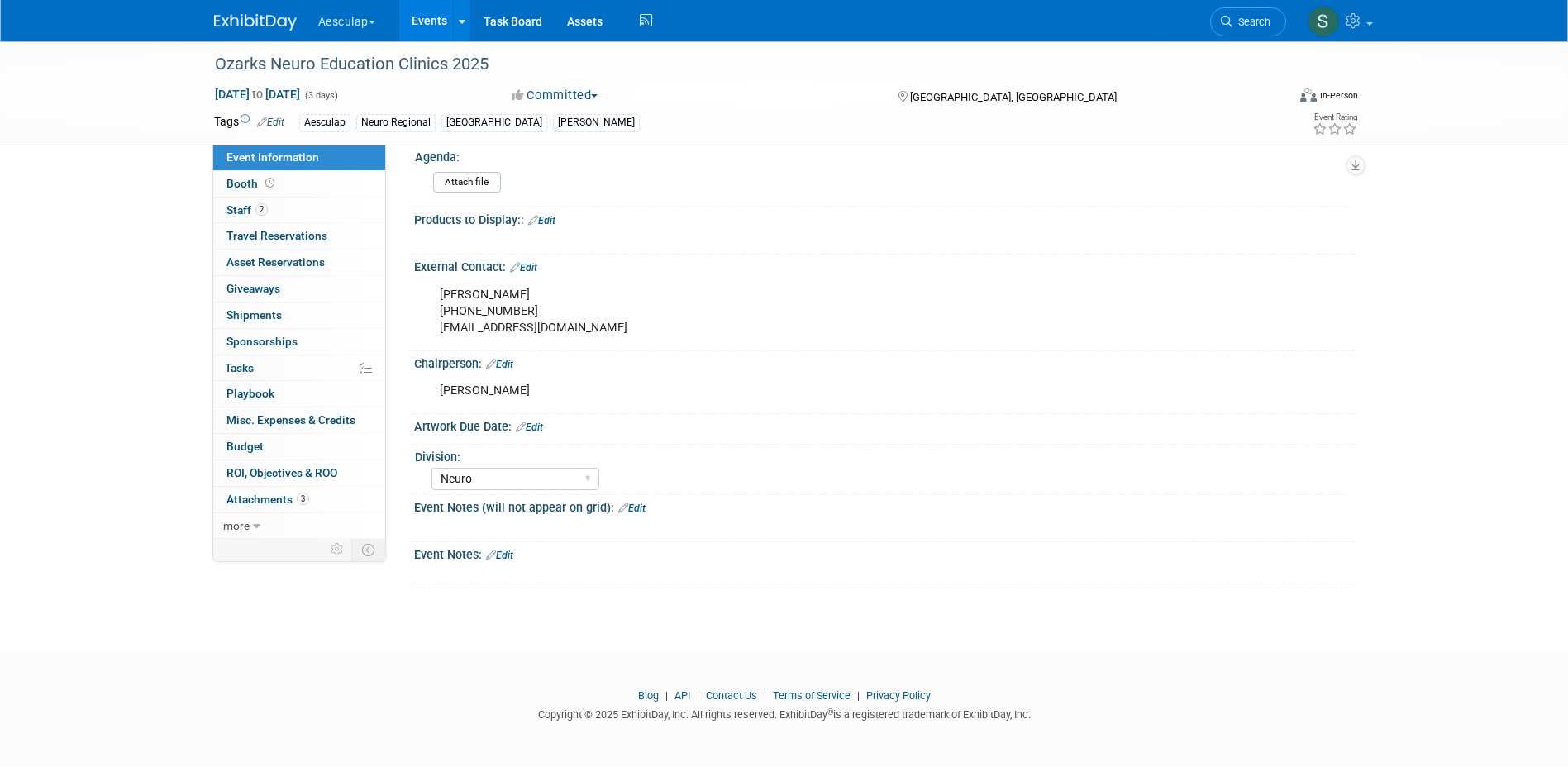 drag, startPoint x: 512, startPoint y: 555, endPoint x: 510, endPoint y: 567, distance: 12.165525 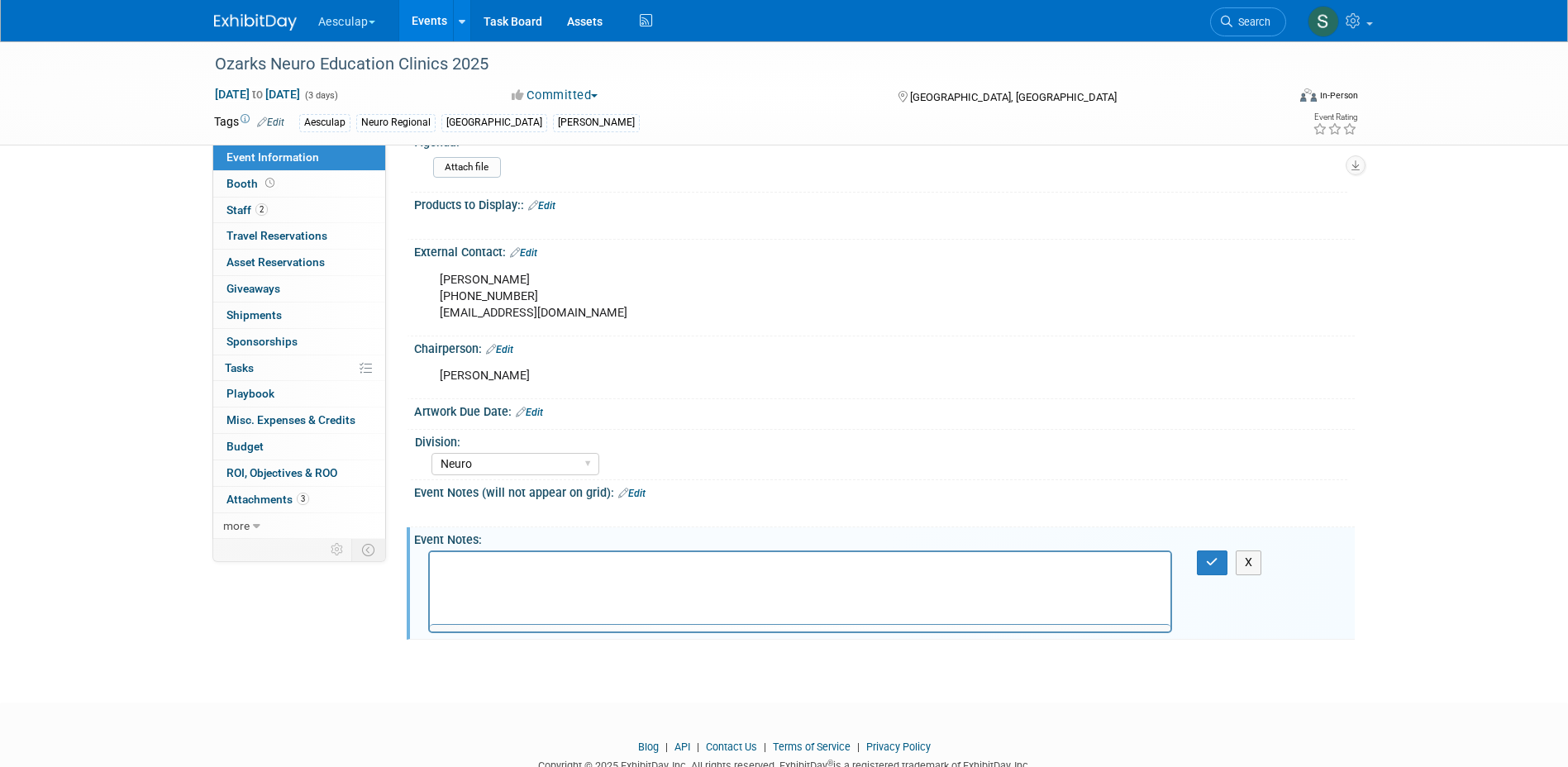 scroll, scrollTop: 0, scrollLeft: 0, axis: both 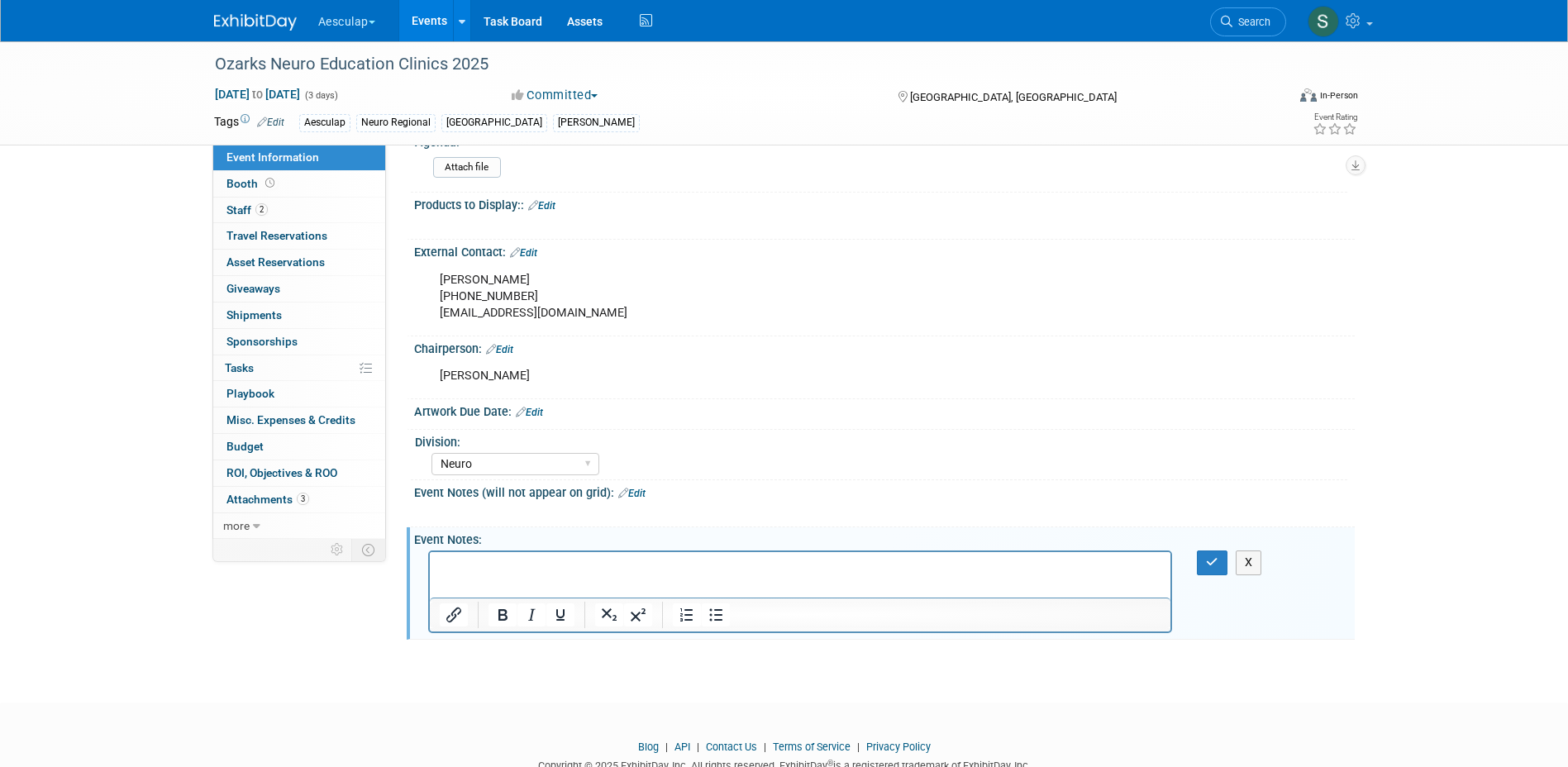 click at bounding box center [799, 564] 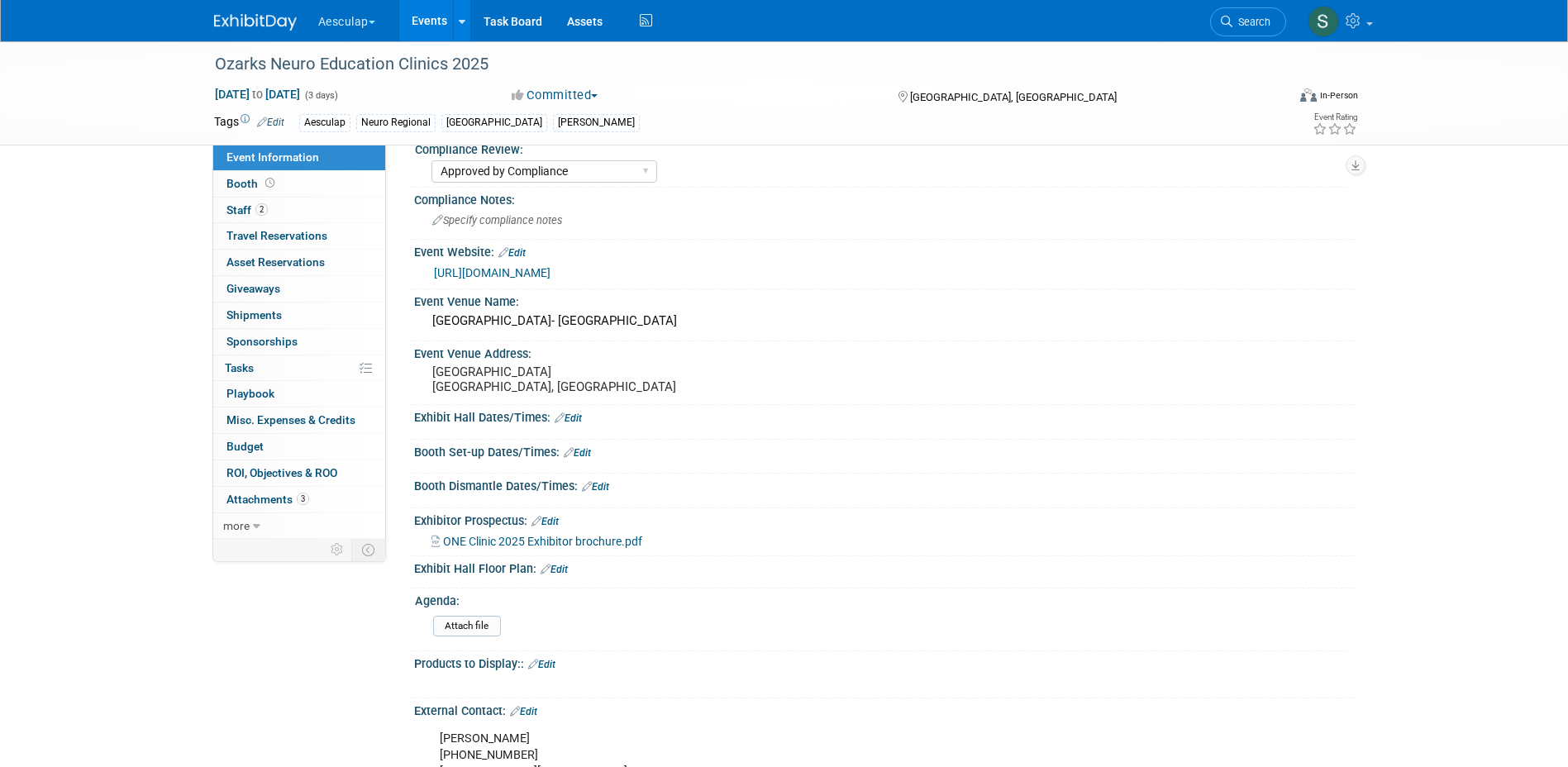scroll, scrollTop: 0, scrollLeft: 0, axis: both 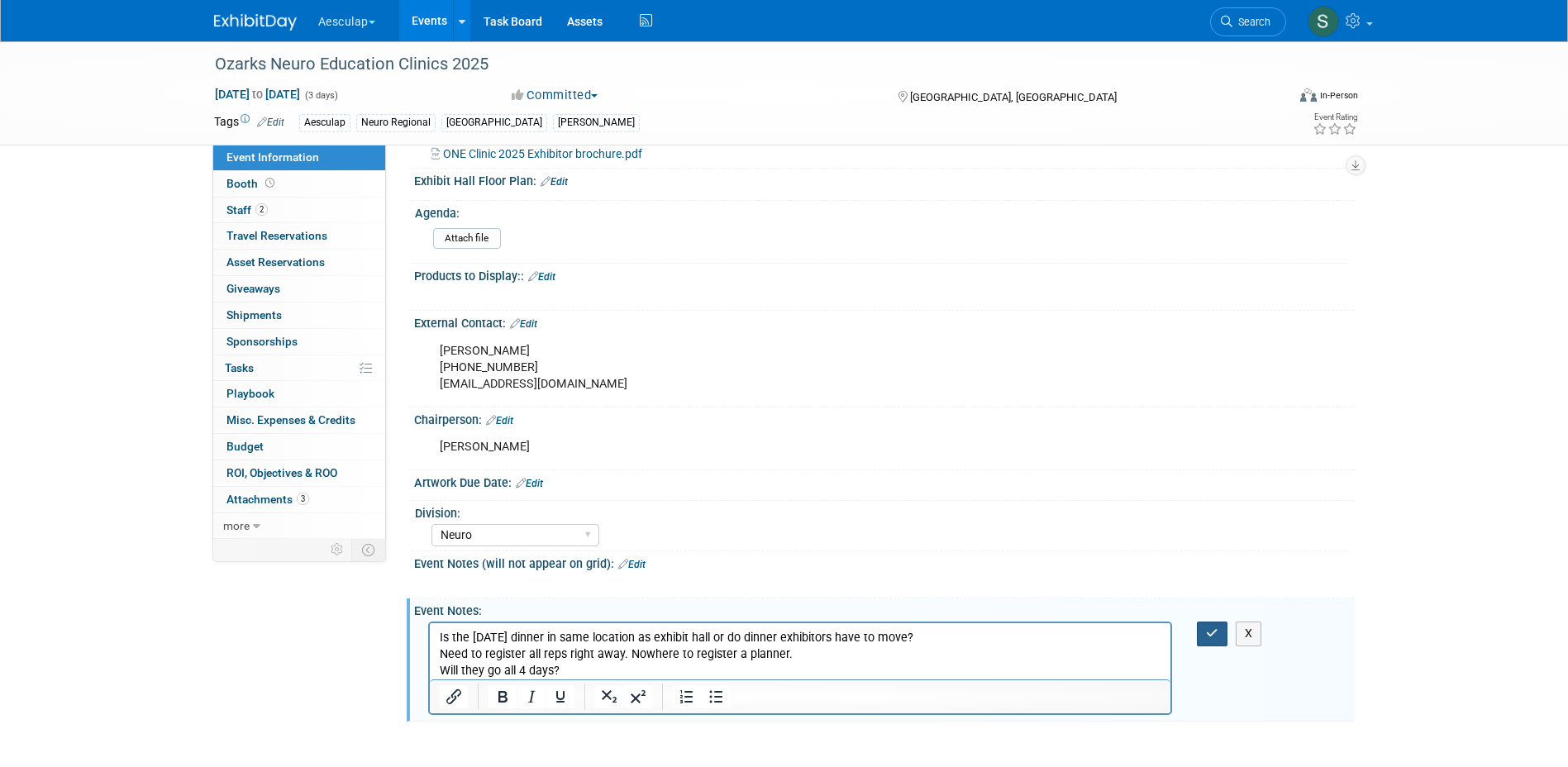 click at bounding box center [1212, 633] 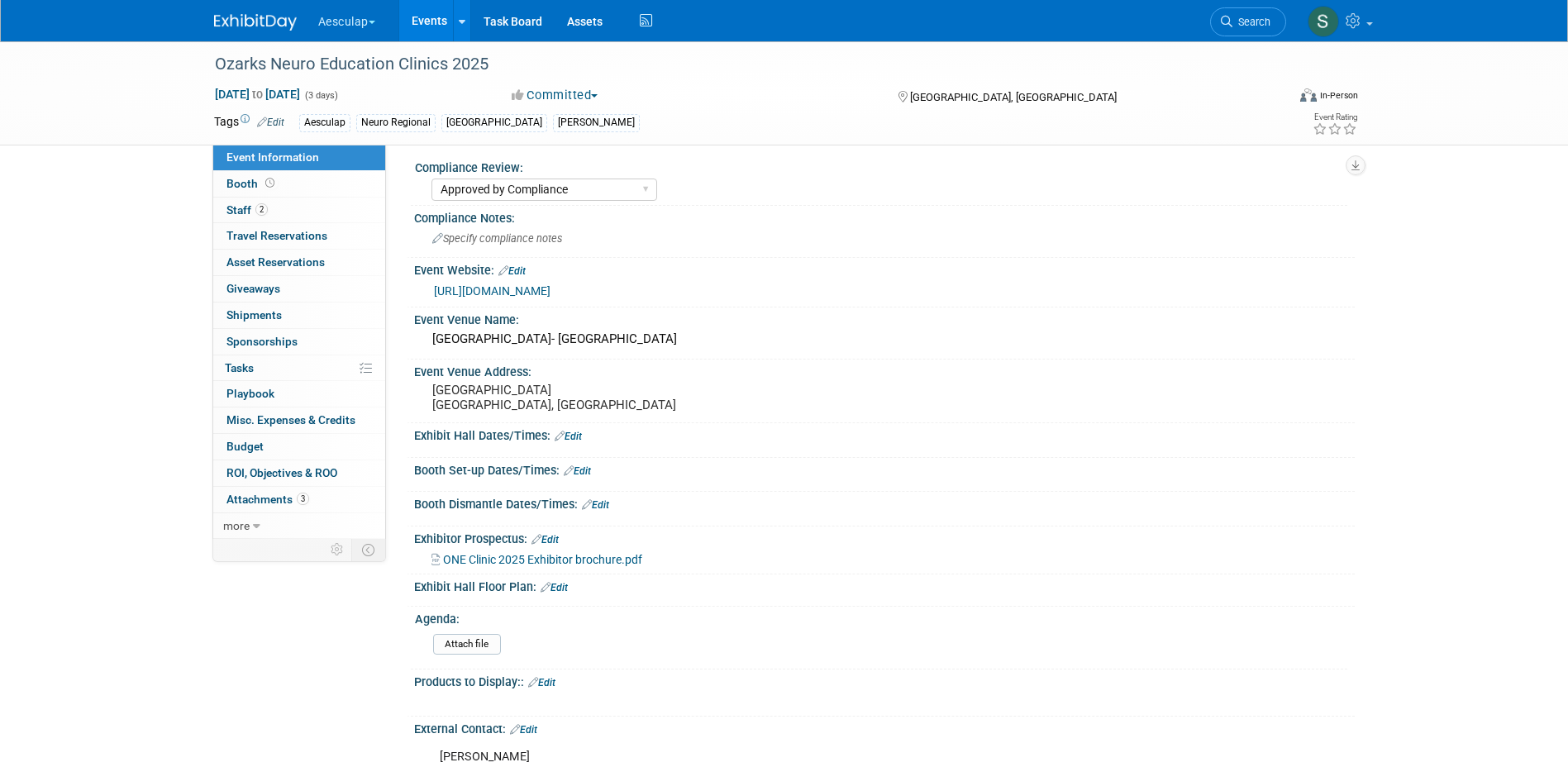 scroll, scrollTop: 0, scrollLeft: 0, axis: both 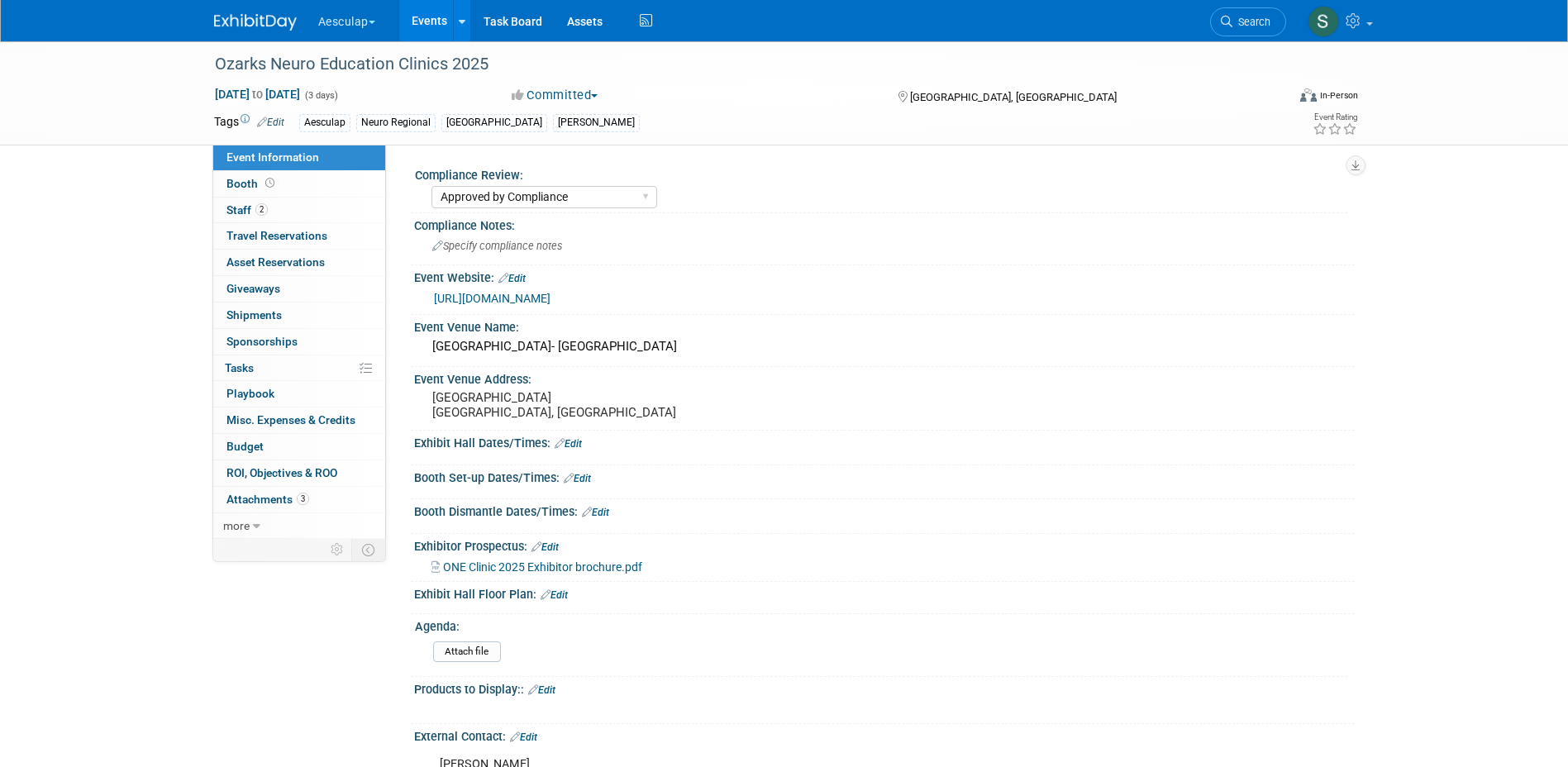 drag, startPoint x: 434, startPoint y: 21, endPoint x: 443, endPoint y: 47, distance: 27.51363 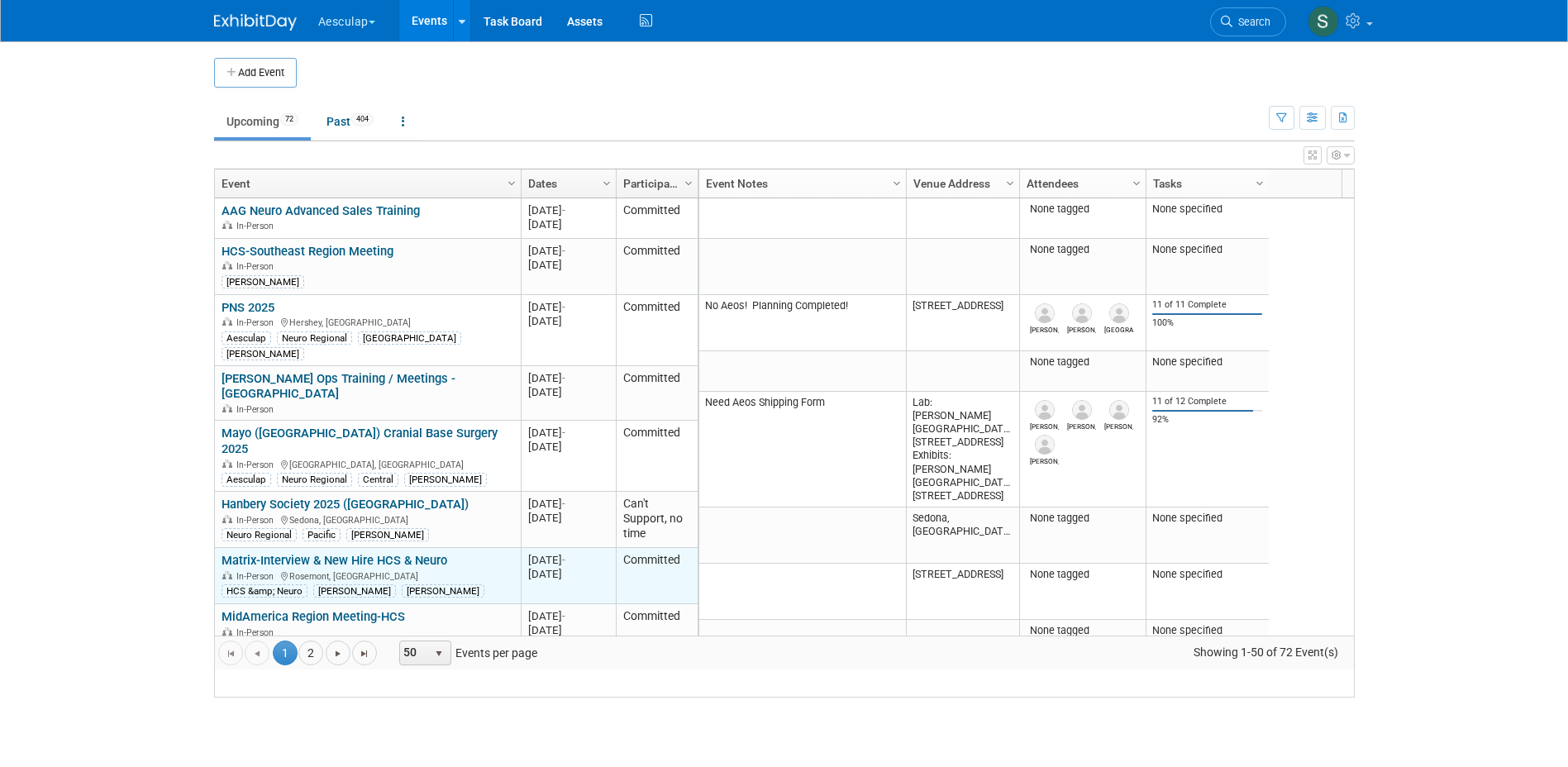 scroll, scrollTop: 0, scrollLeft: 0, axis: both 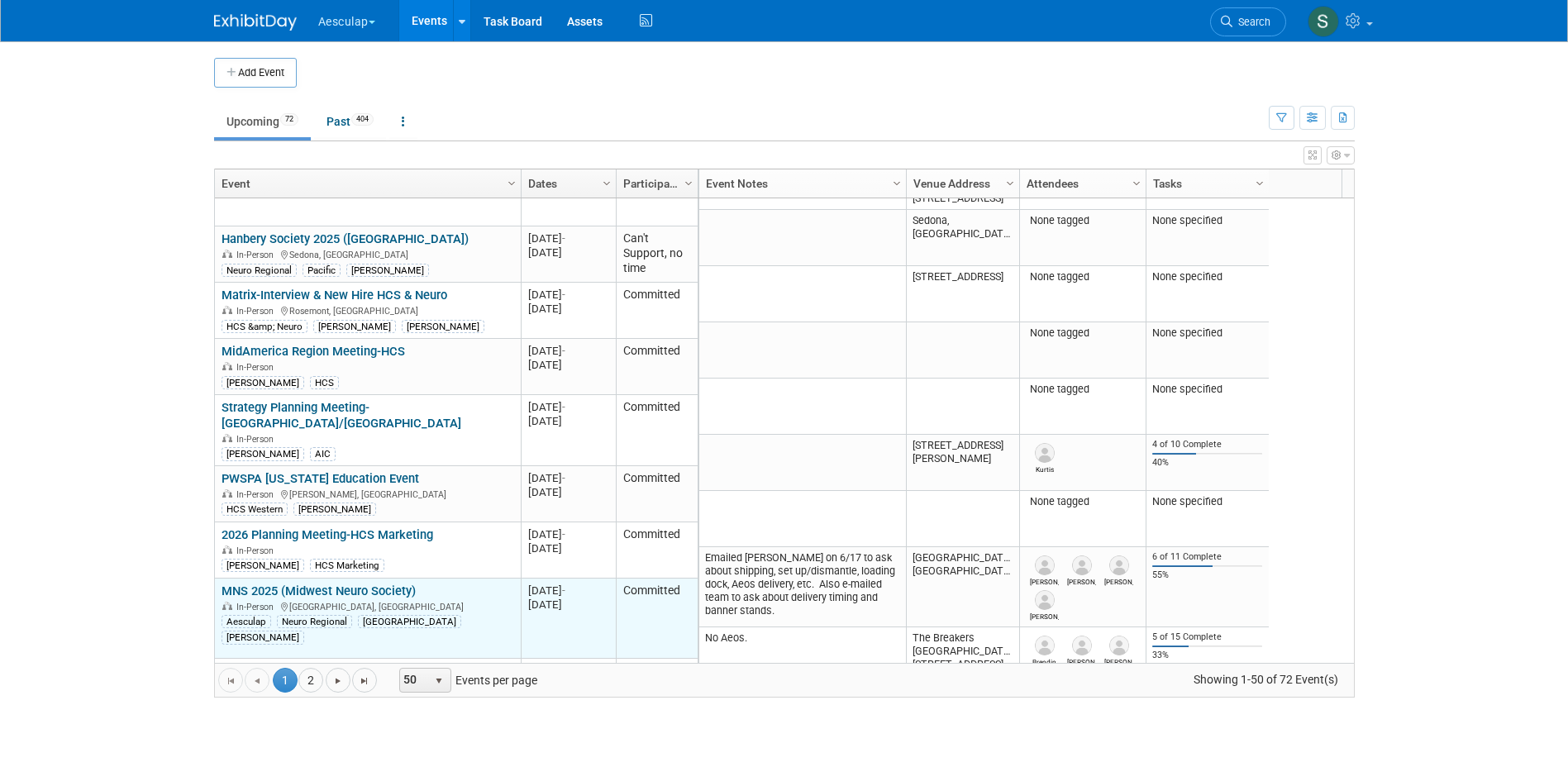 click on "MNS 2025 (Midwest Neuro Society)" at bounding box center [318, 591] 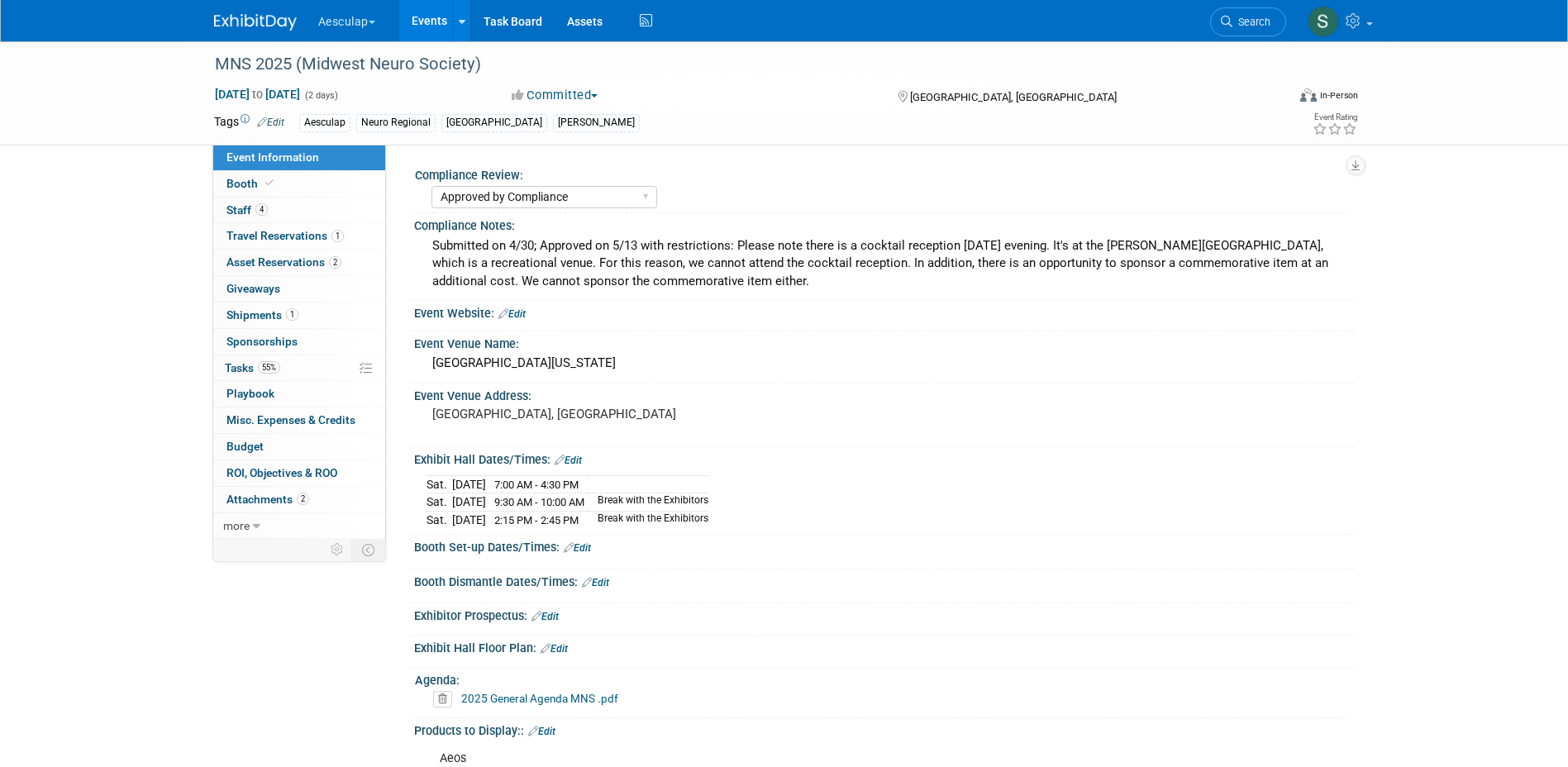 select on "Approved by Compliance" 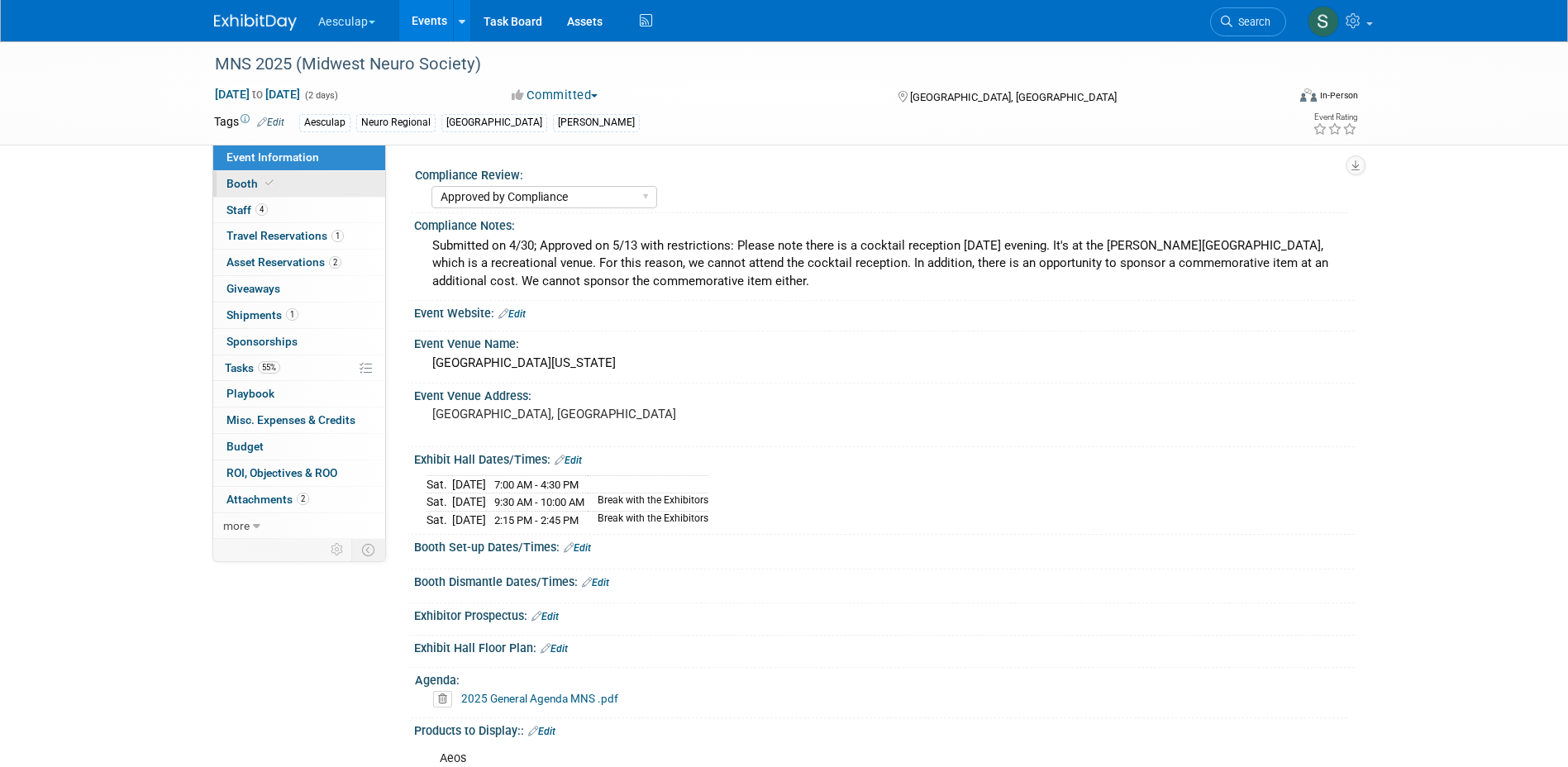 click on "Booth" at bounding box center (251, 183) 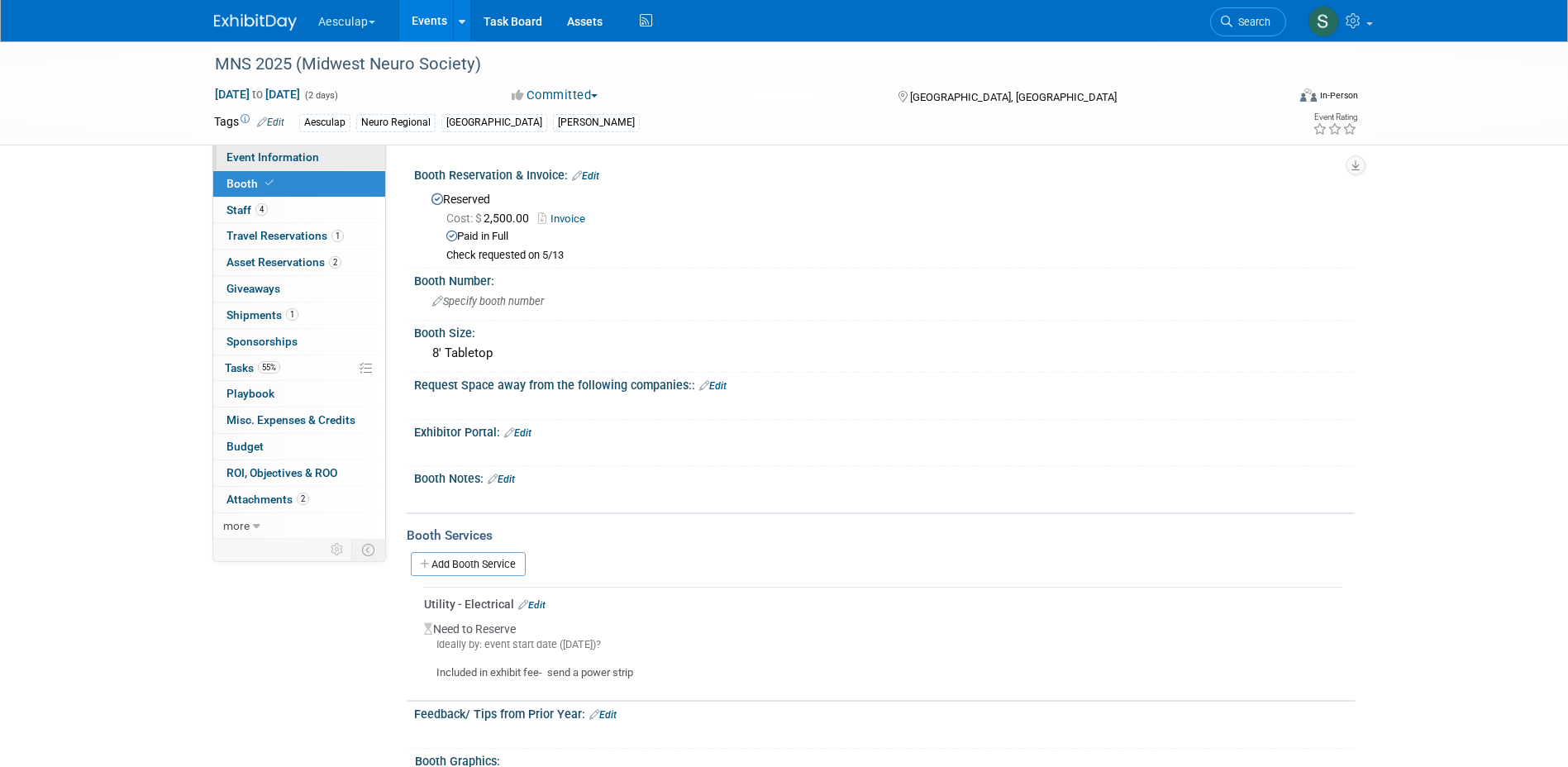 click on "Event Information" at bounding box center (273, 157) 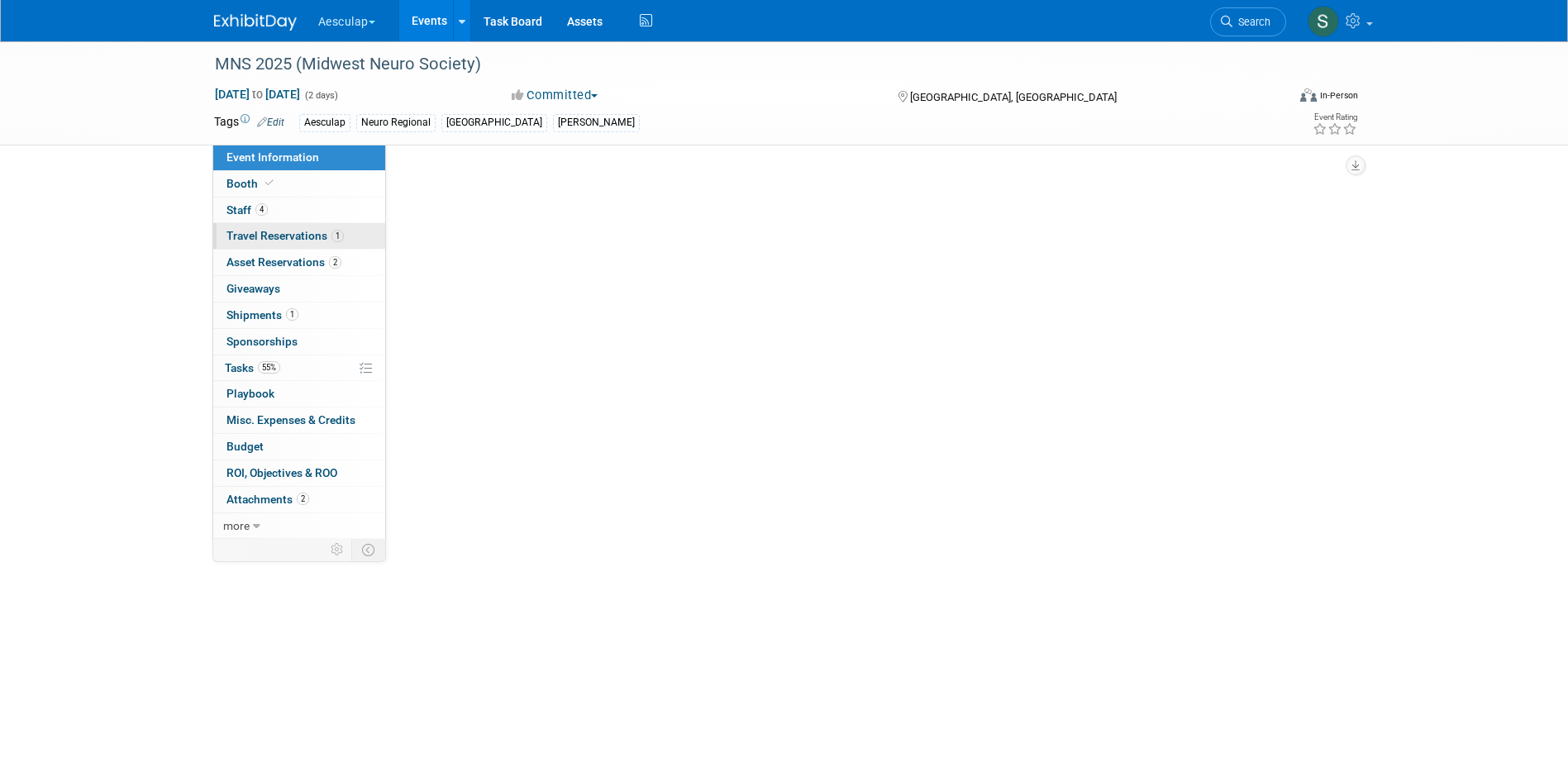 select on "Approved by Compliance" 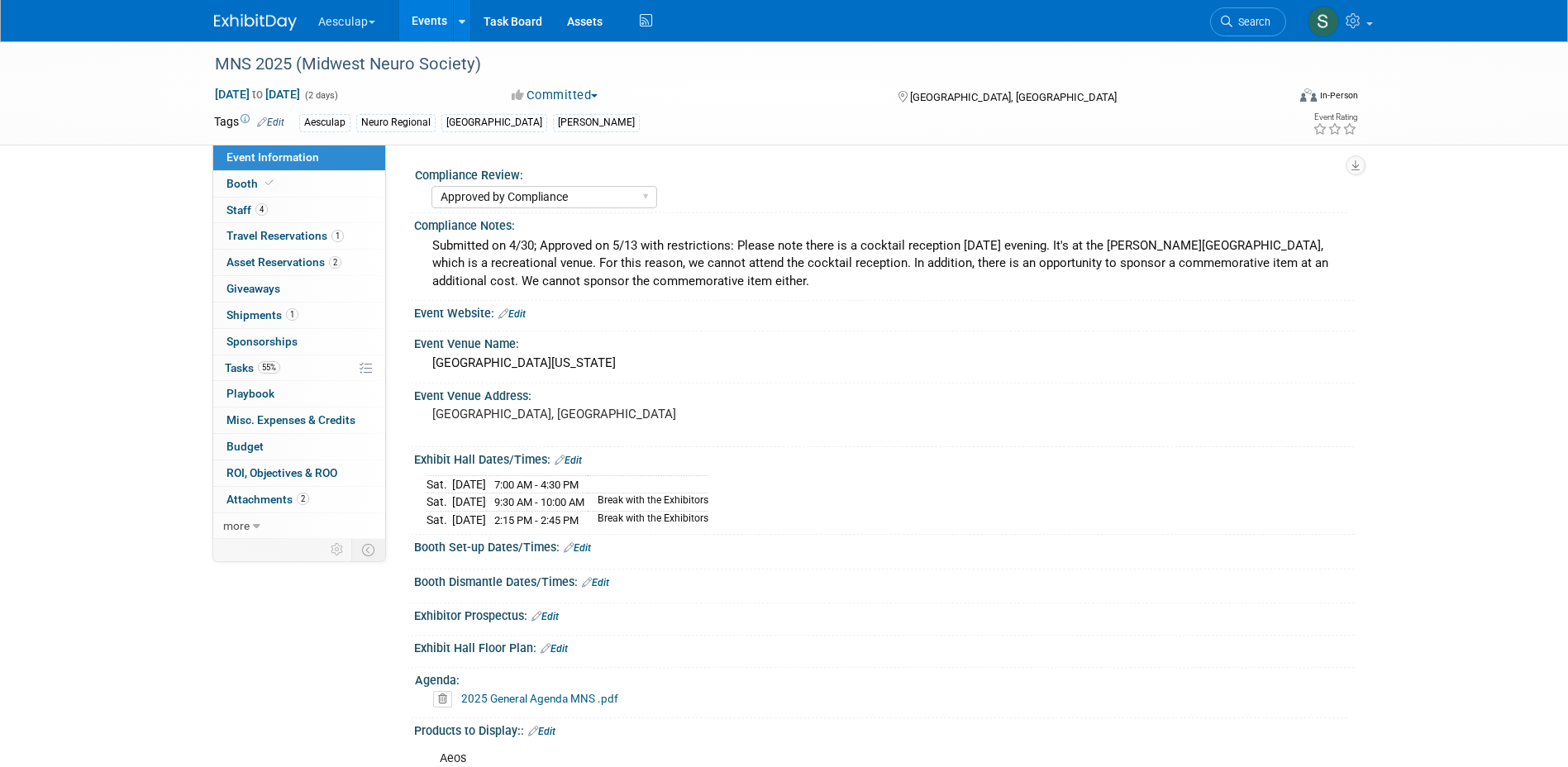 drag, startPoint x: 429, startPoint y: 17, endPoint x: 422, endPoint y: 23, distance: 9.219544 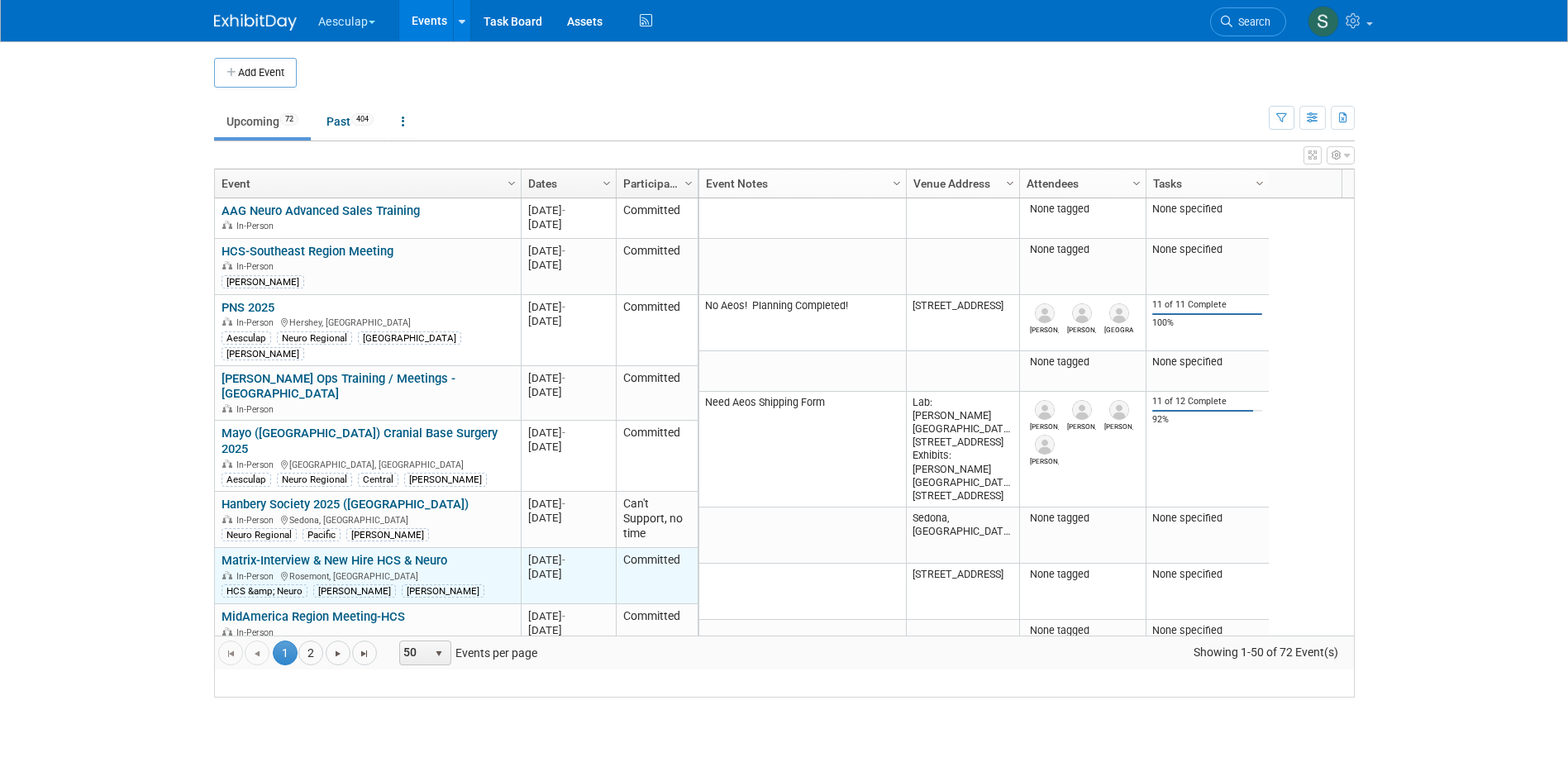 scroll, scrollTop: 0, scrollLeft: 0, axis: both 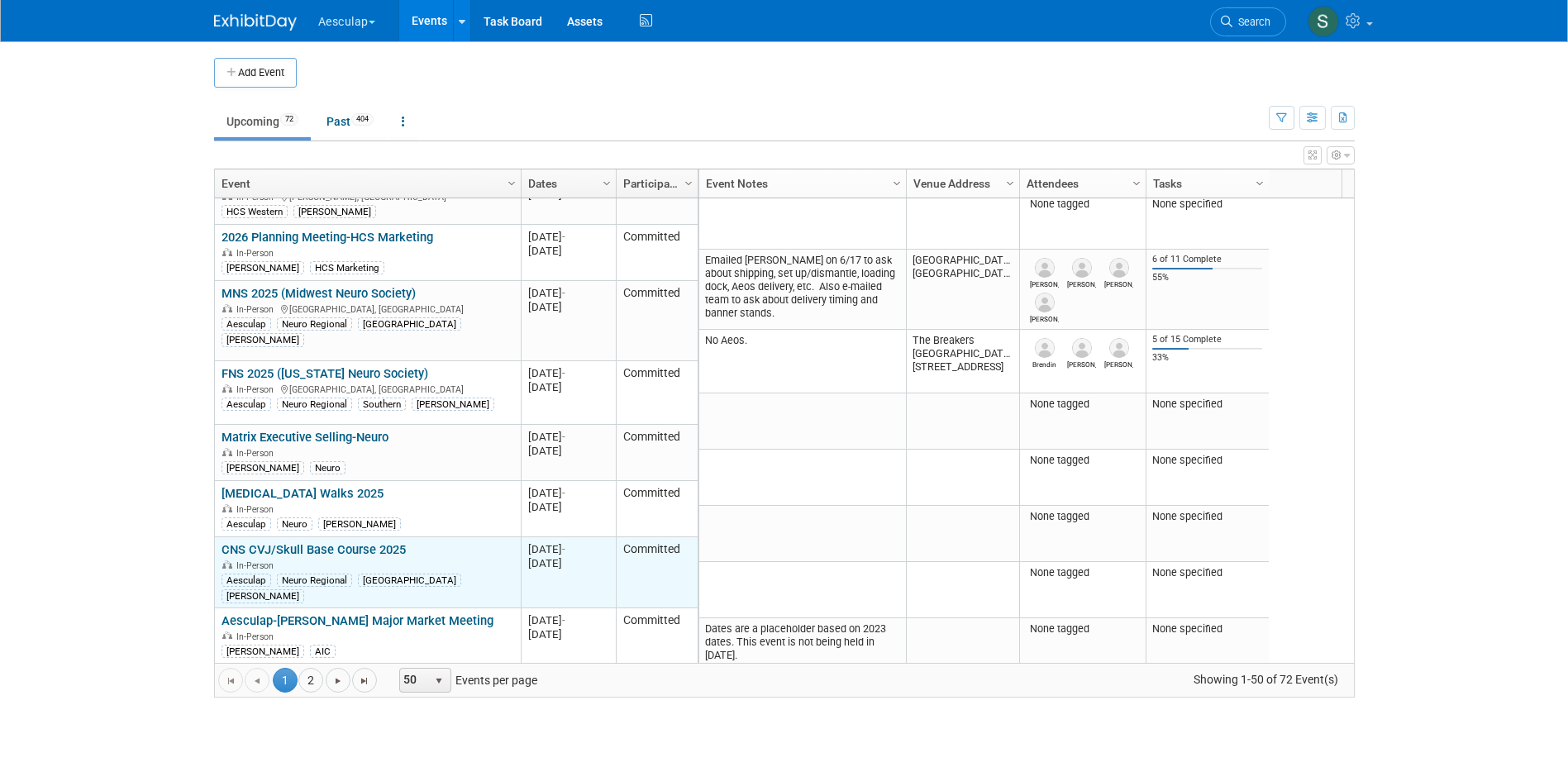 click on "CNS CVJ/Skull Base Course 2025" at bounding box center [313, 550] 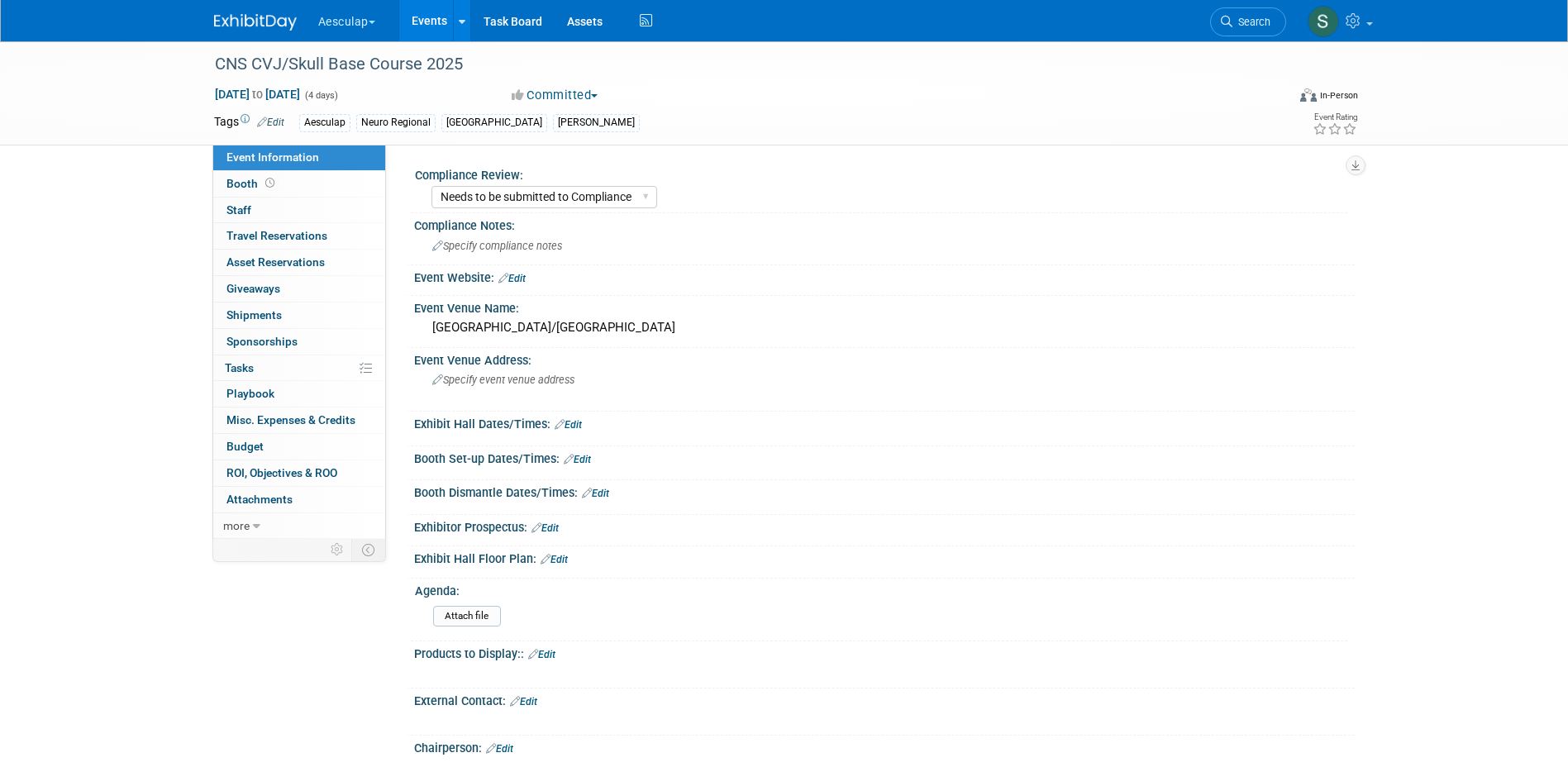 select on "Needs to be submitted to Compliance" 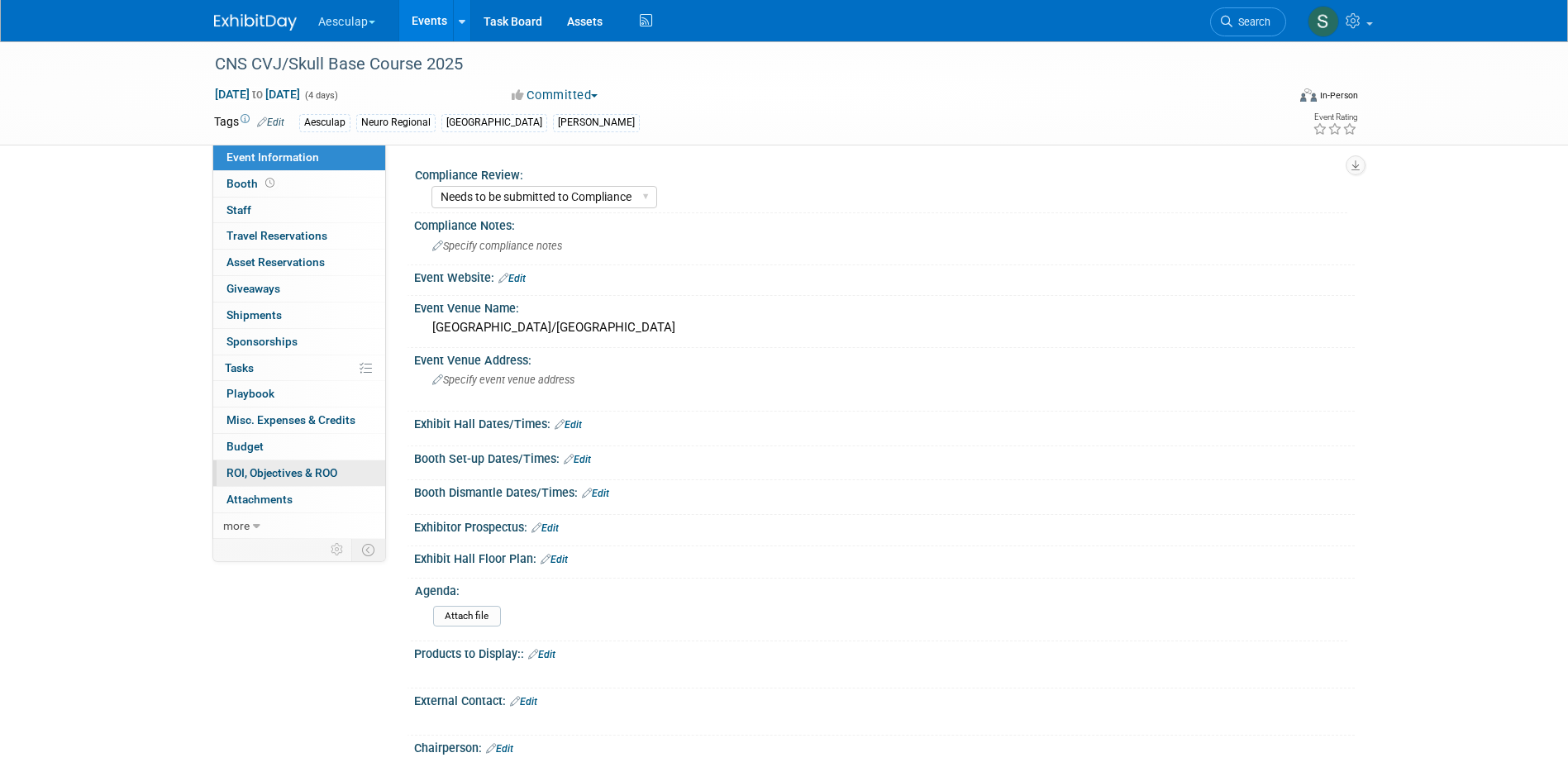 scroll, scrollTop: 0, scrollLeft: 0, axis: both 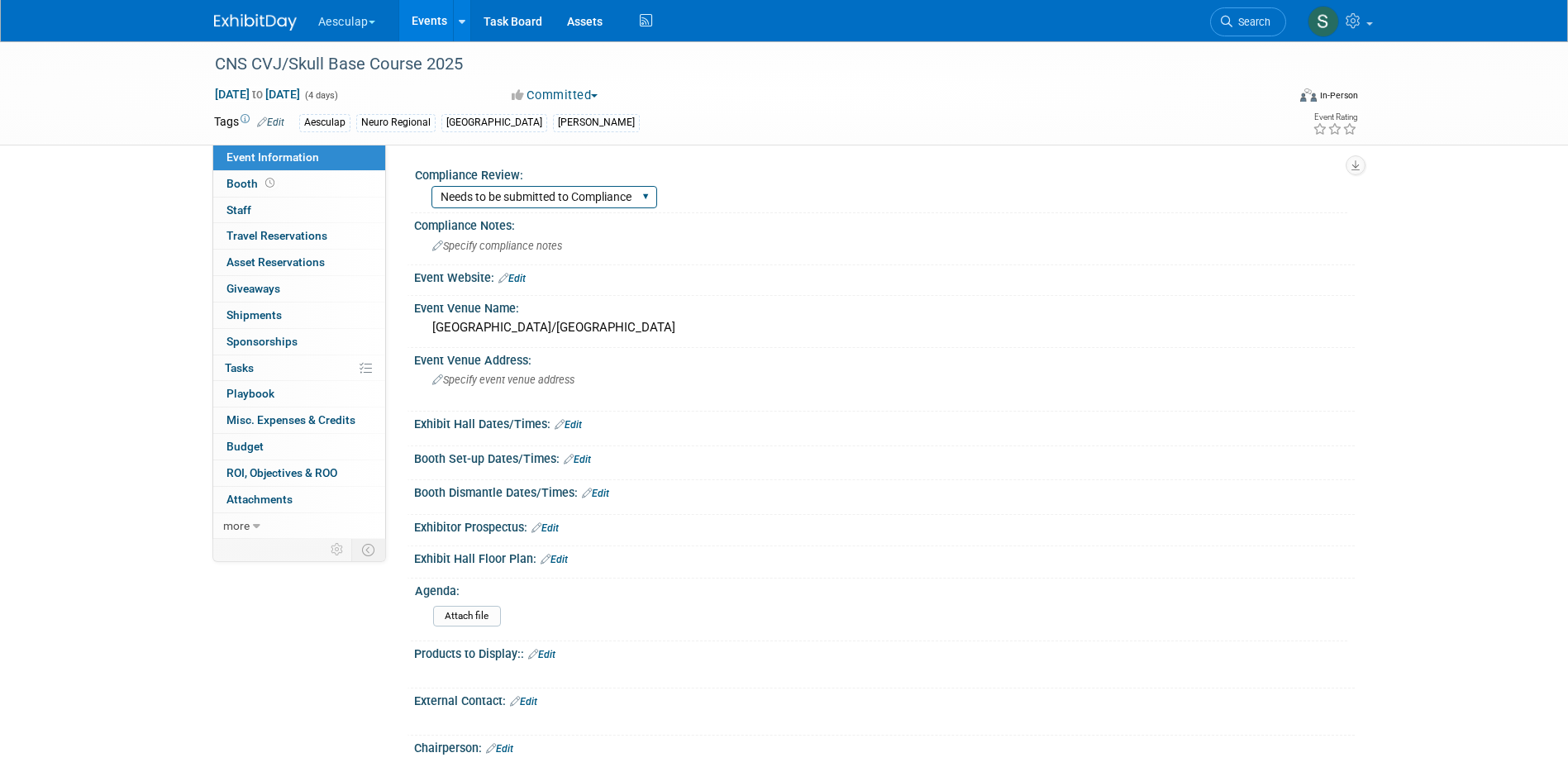 click on "Needs to be submitted to Compliance
In Review with Compliance
Approved by Compliance
Denied by Compliance
Blanket Approval w/ no changes
No Approval Needed" at bounding box center [544, 197] 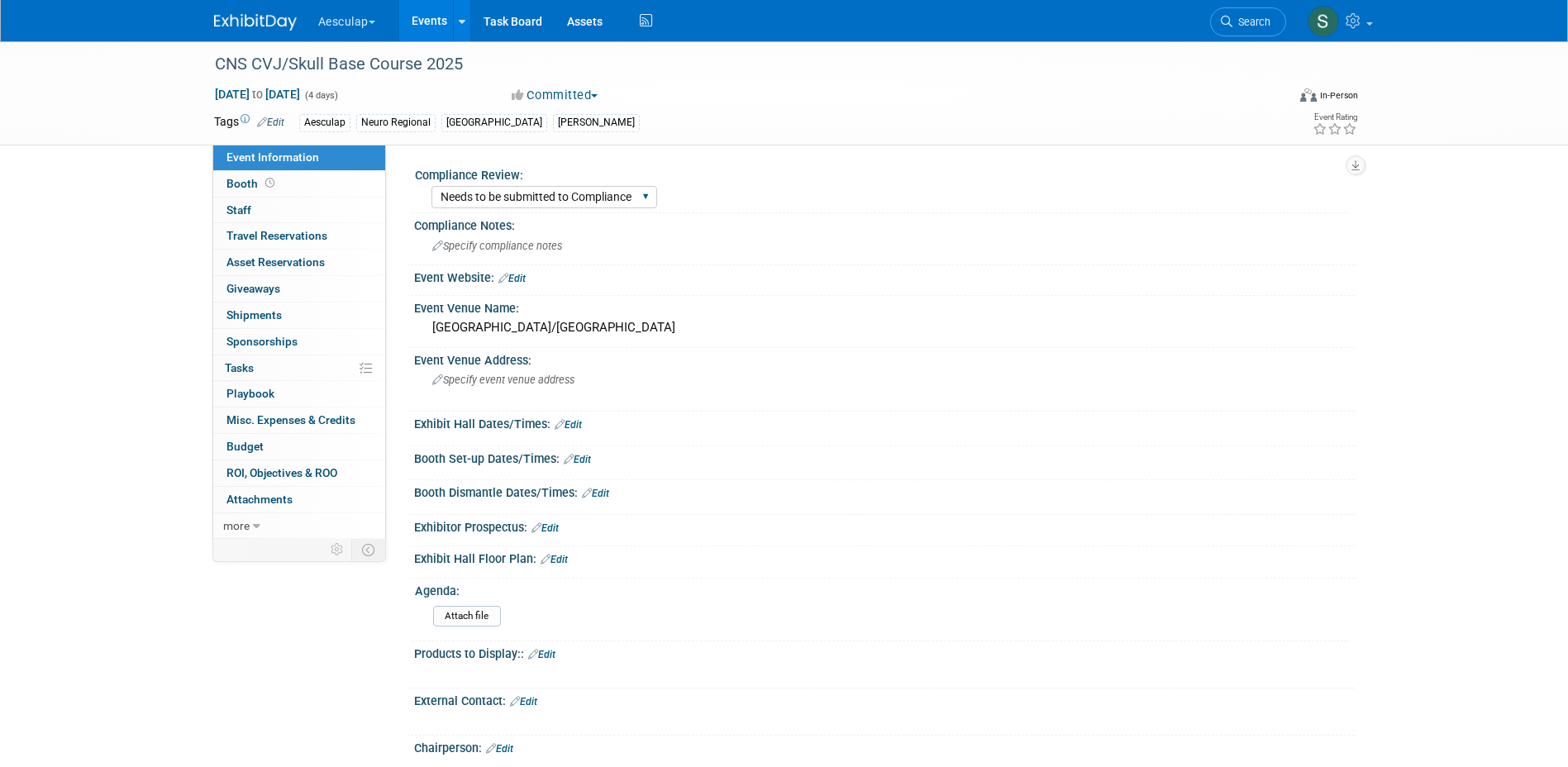 select on "Approved by Compliance" 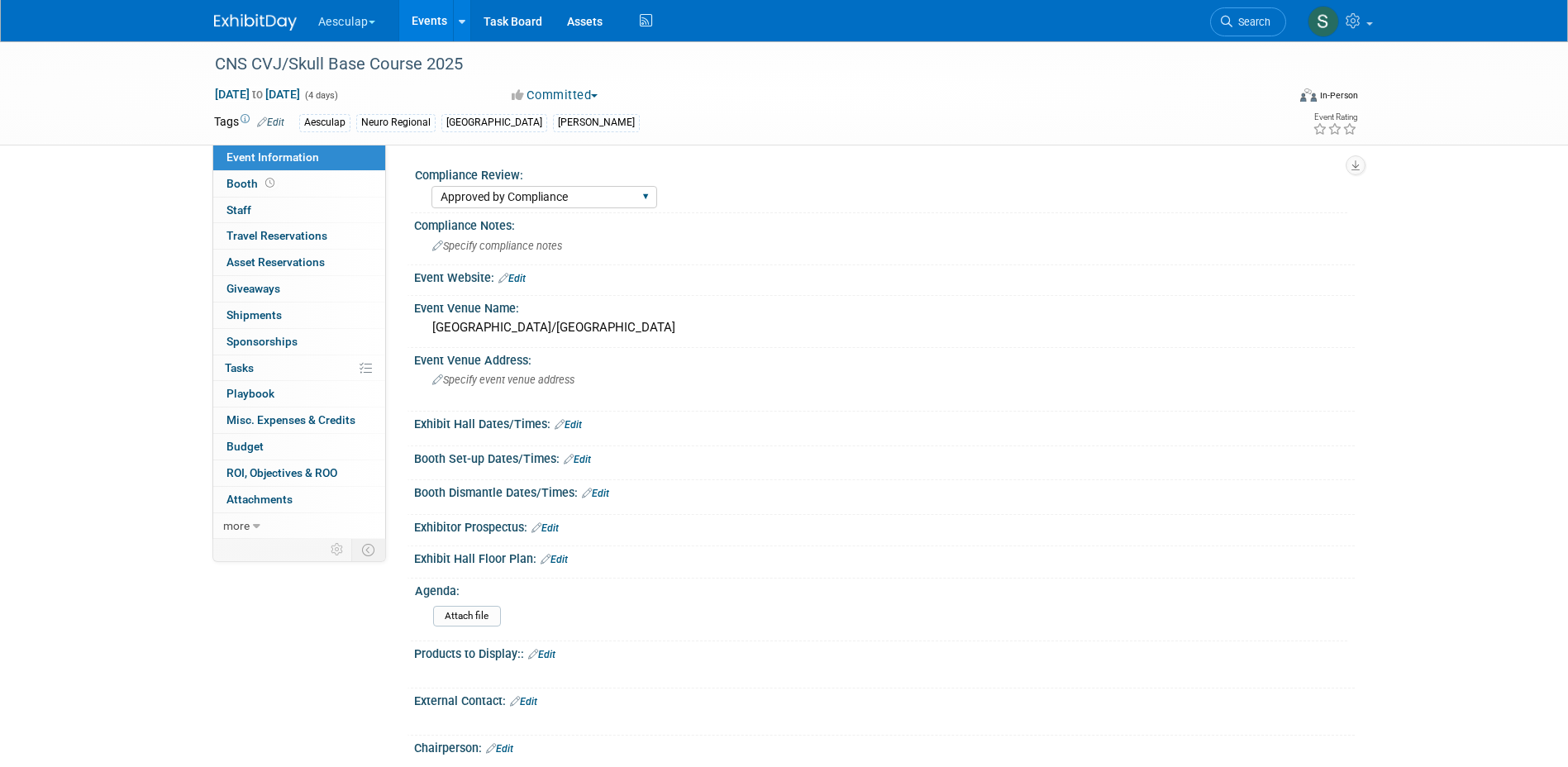 click on "Needs to be submitted to Compliance
In Review with Compliance
Approved by Compliance
Denied by Compliance
Blanket Approval w/ no changes
No Approval Needed" at bounding box center [544, 197] 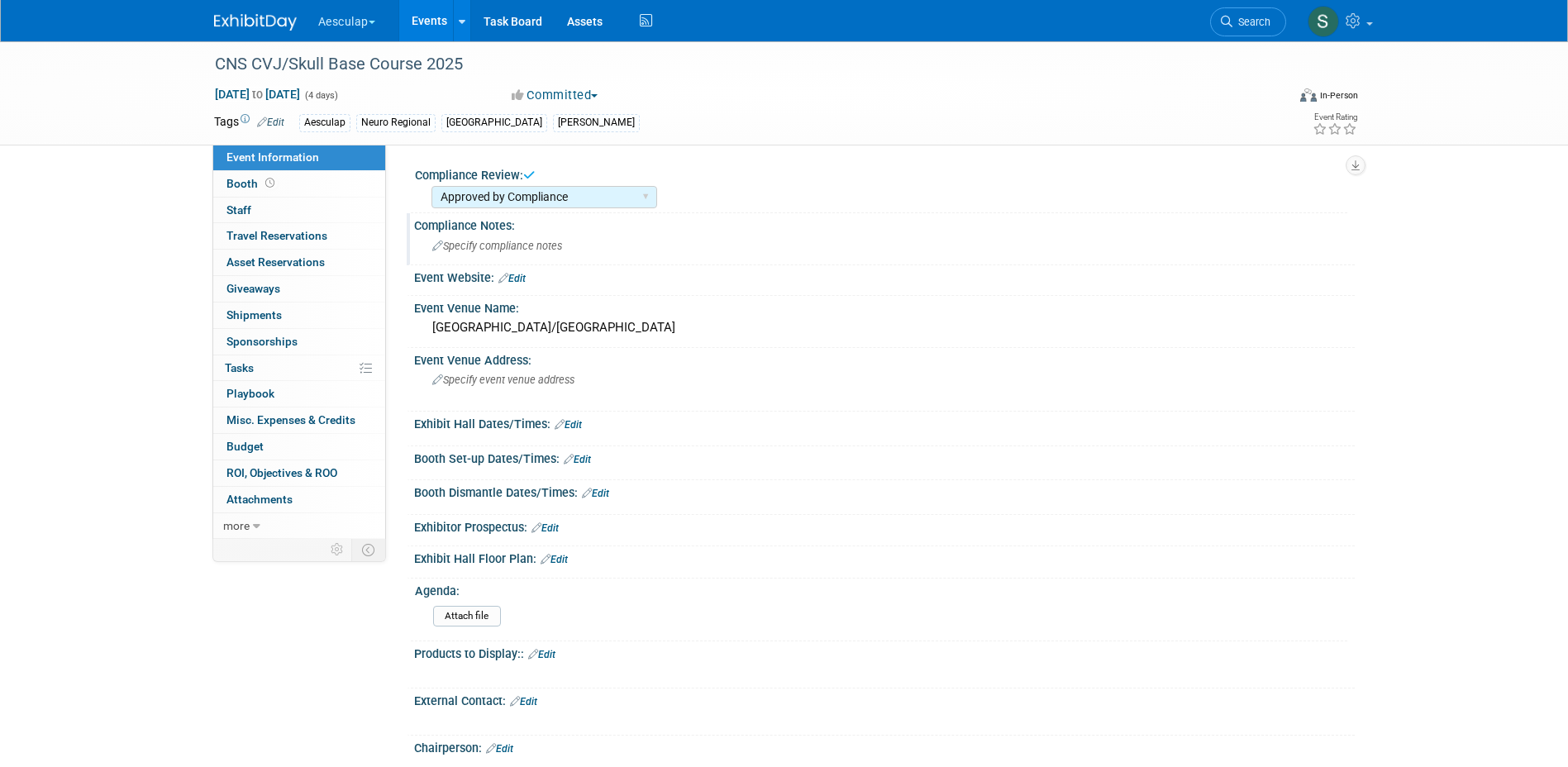 click on "Specify compliance notes" at bounding box center (497, 245) 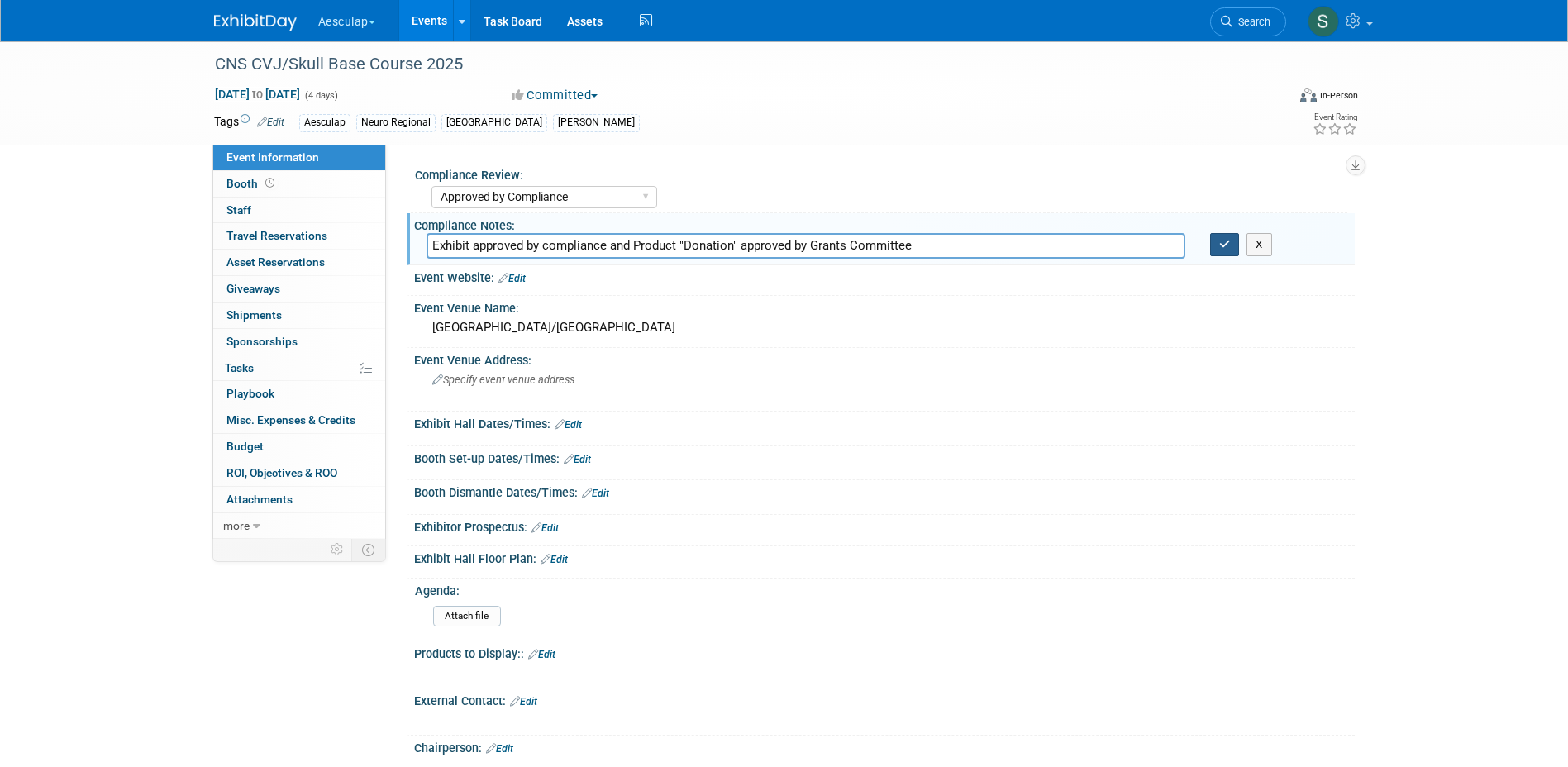 type on "Exhibit approved by compliance and Product "Donation" approved by Grants Committee" 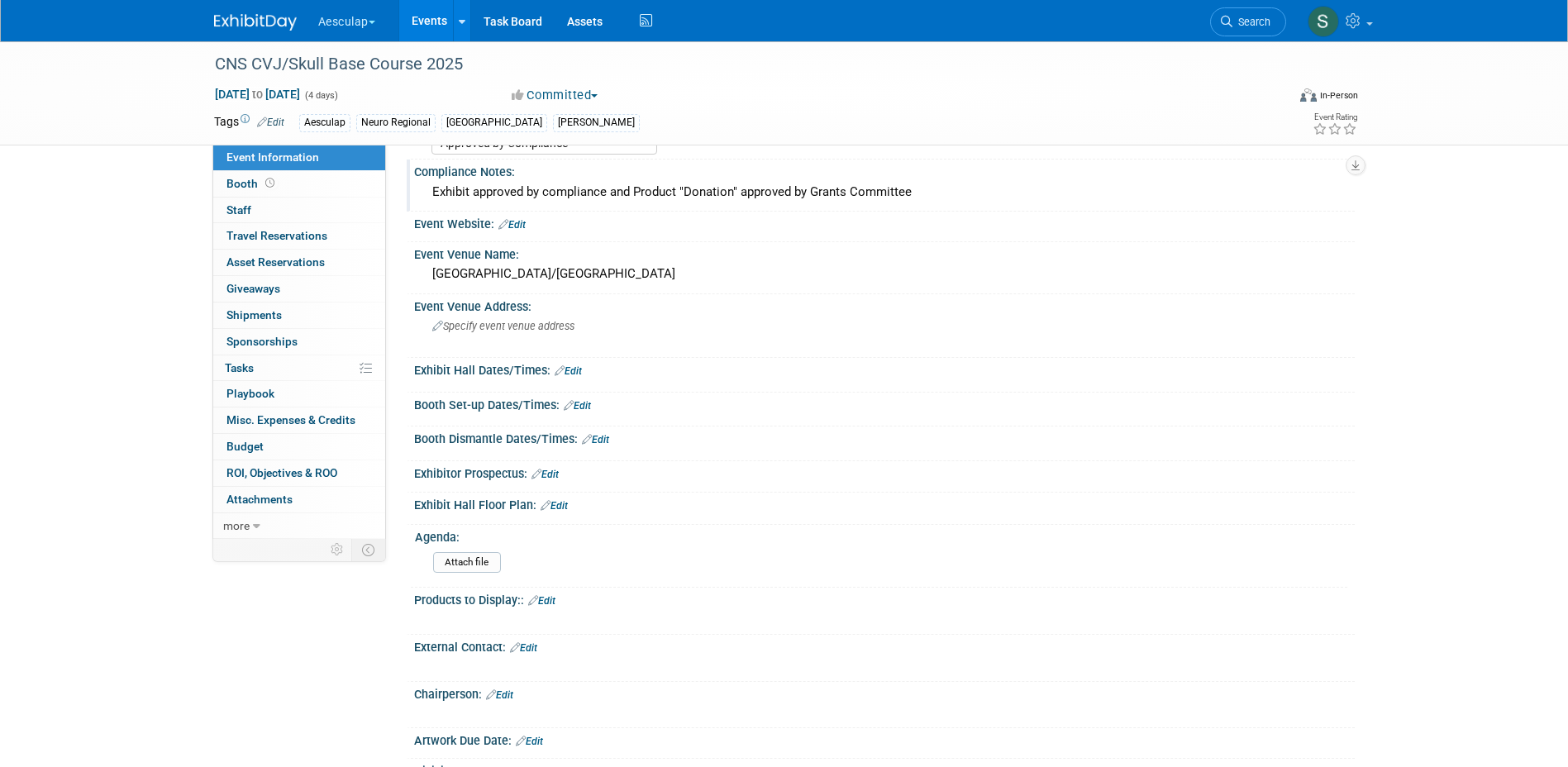 scroll, scrollTop: 83, scrollLeft: 0, axis: vertical 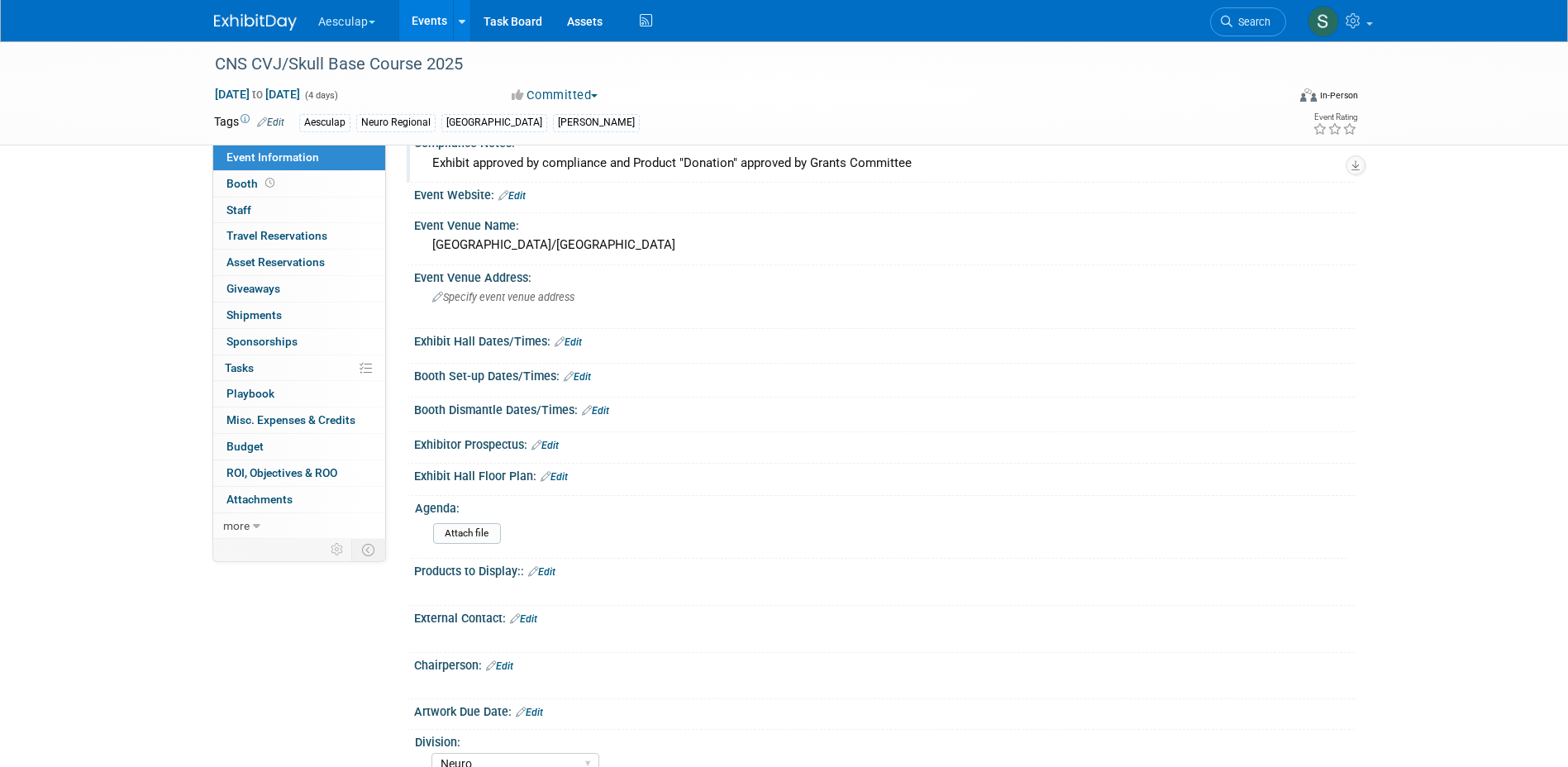 click on "Edit" at bounding box center (523, 619) 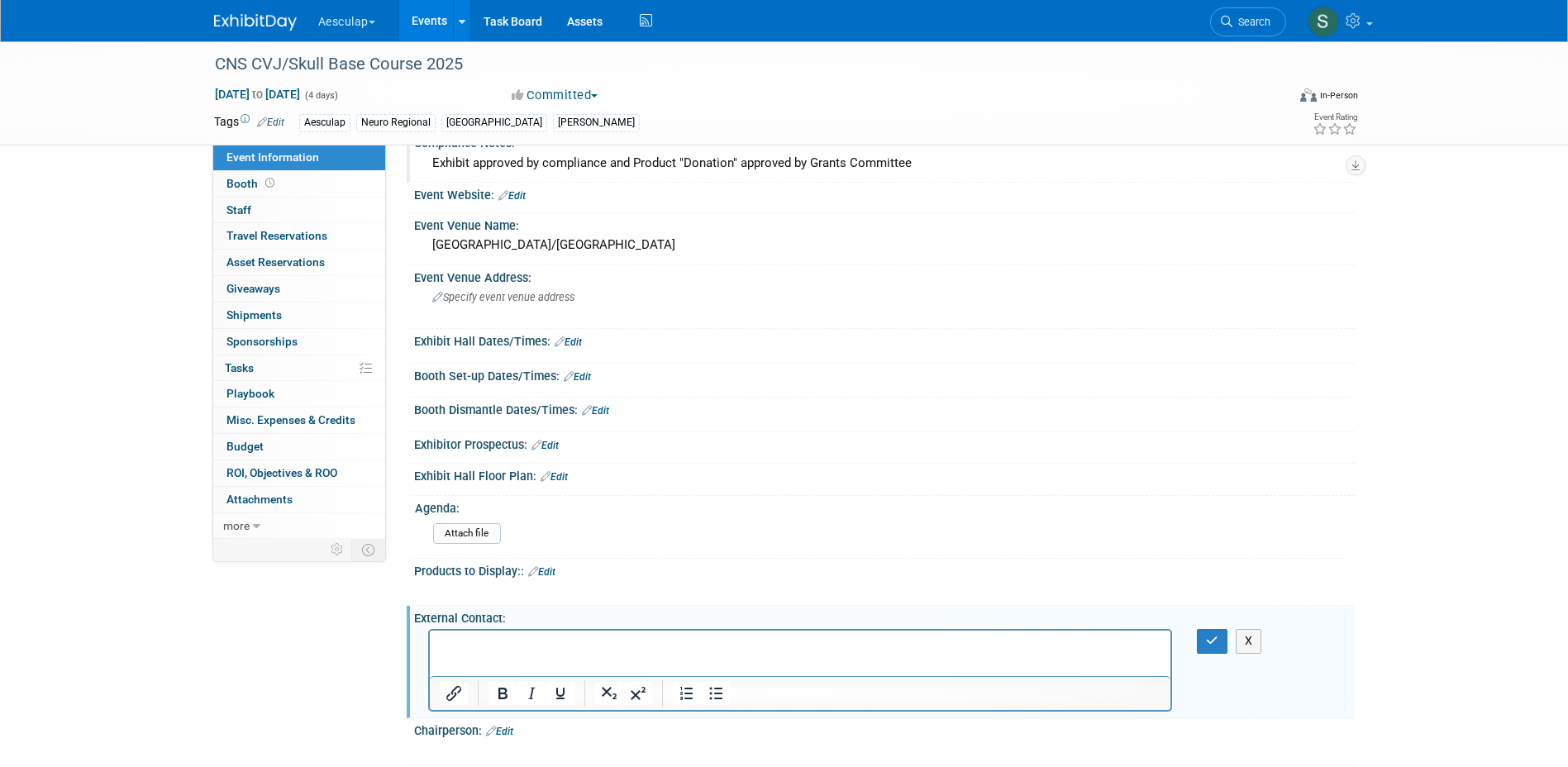 scroll, scrollTop: 0, scrollLeft: 0, axis: both 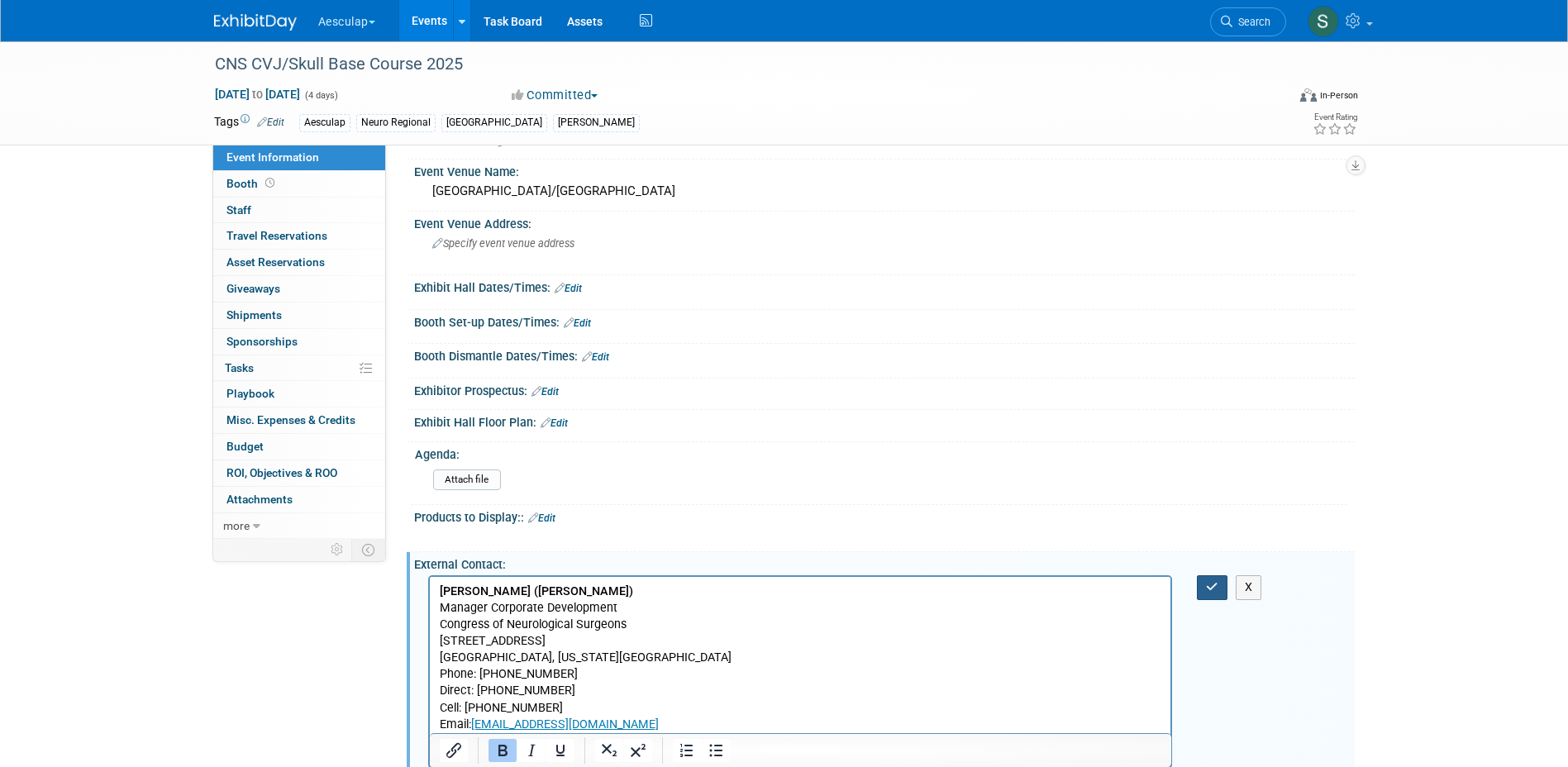 drag, startPoint x: 1214, startPoint y: 593, endPoint x: 738, endPoint y: 37, distance: 731.92349 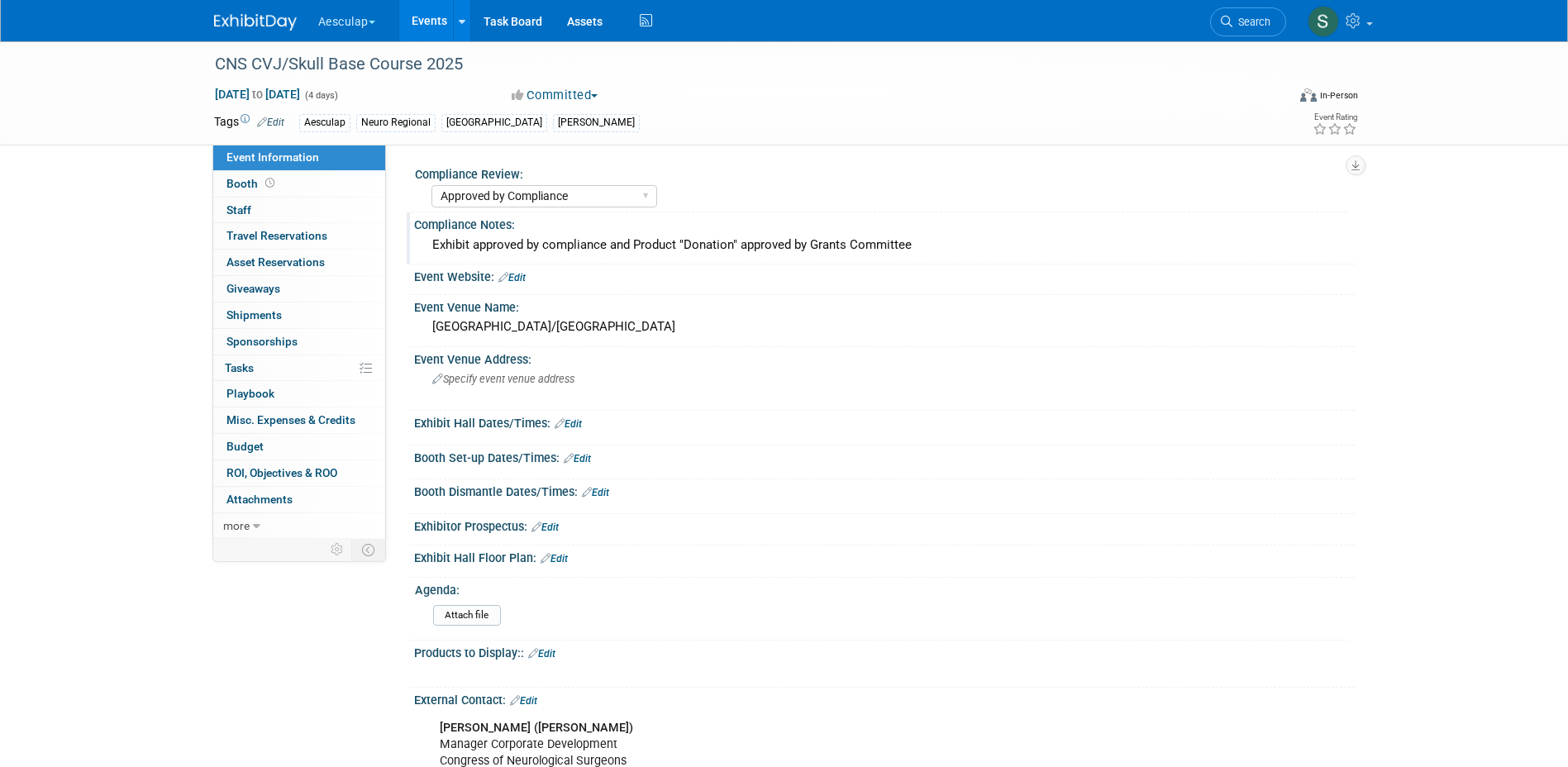 scroll, scrollTop: 0, scrollLeft: 0, axis: both 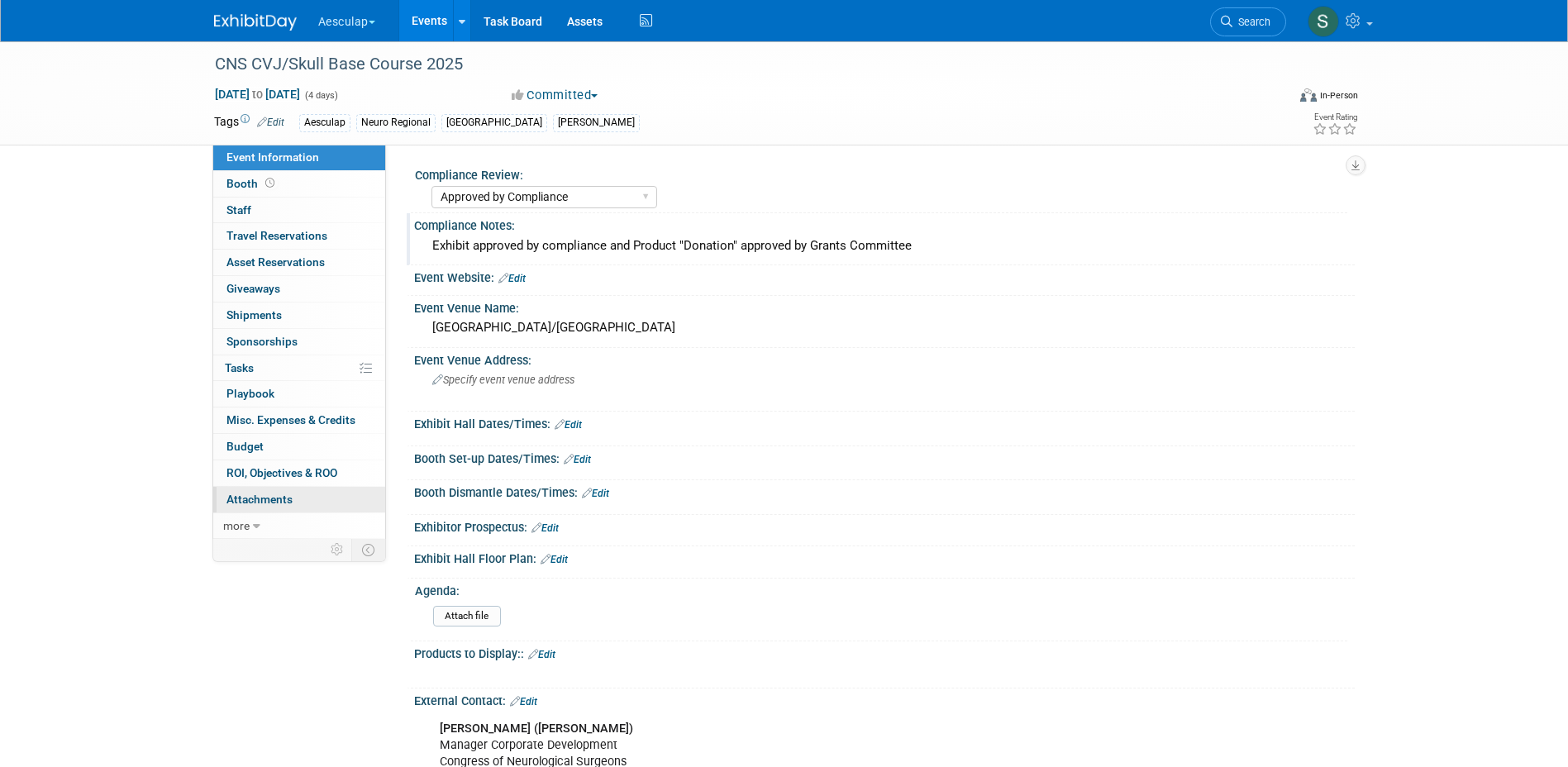 click on "Attachments 0" at bounding box center (260, 499) 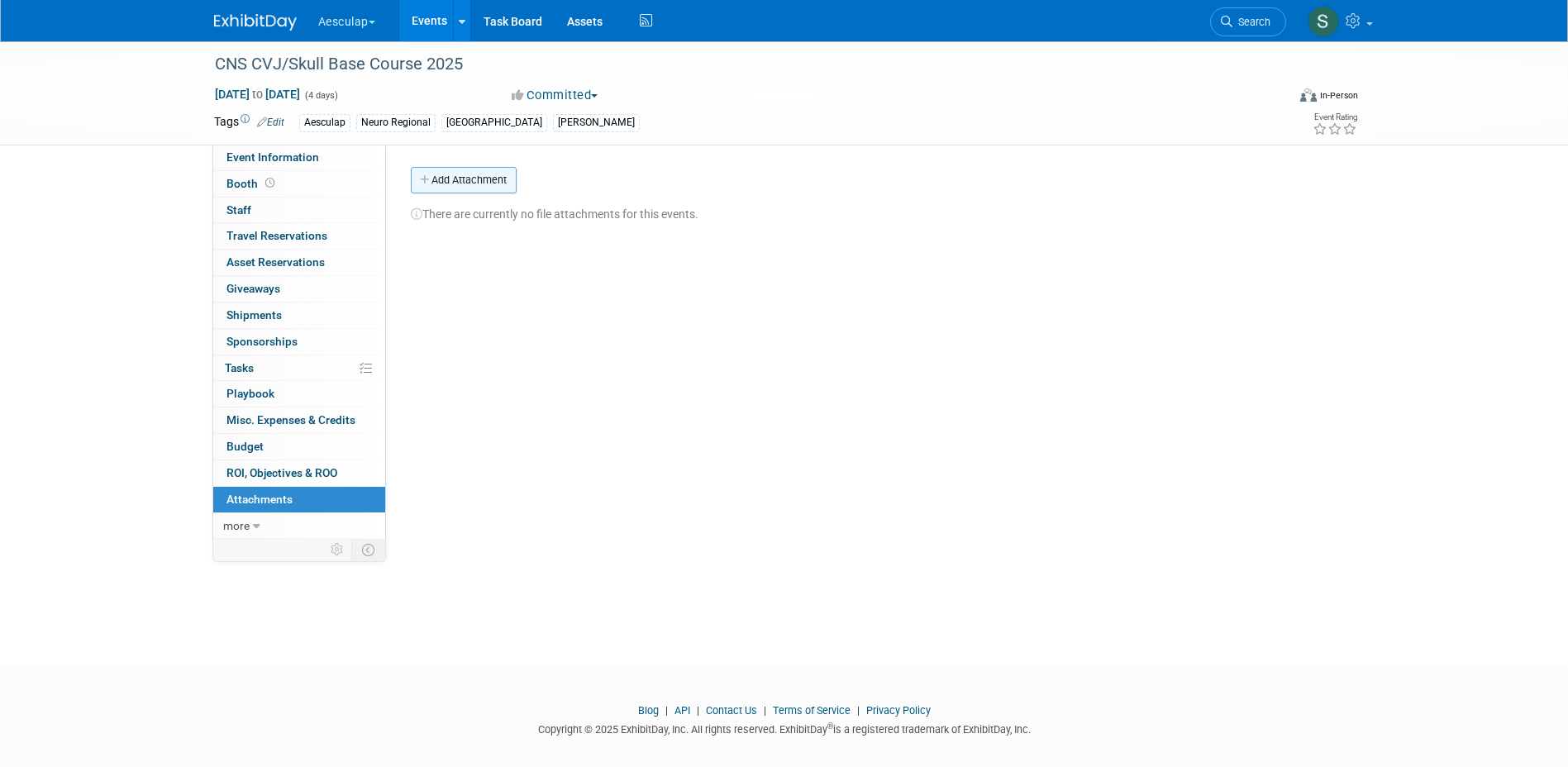 click on "Add Attachment" at bounding box center (464, 180) 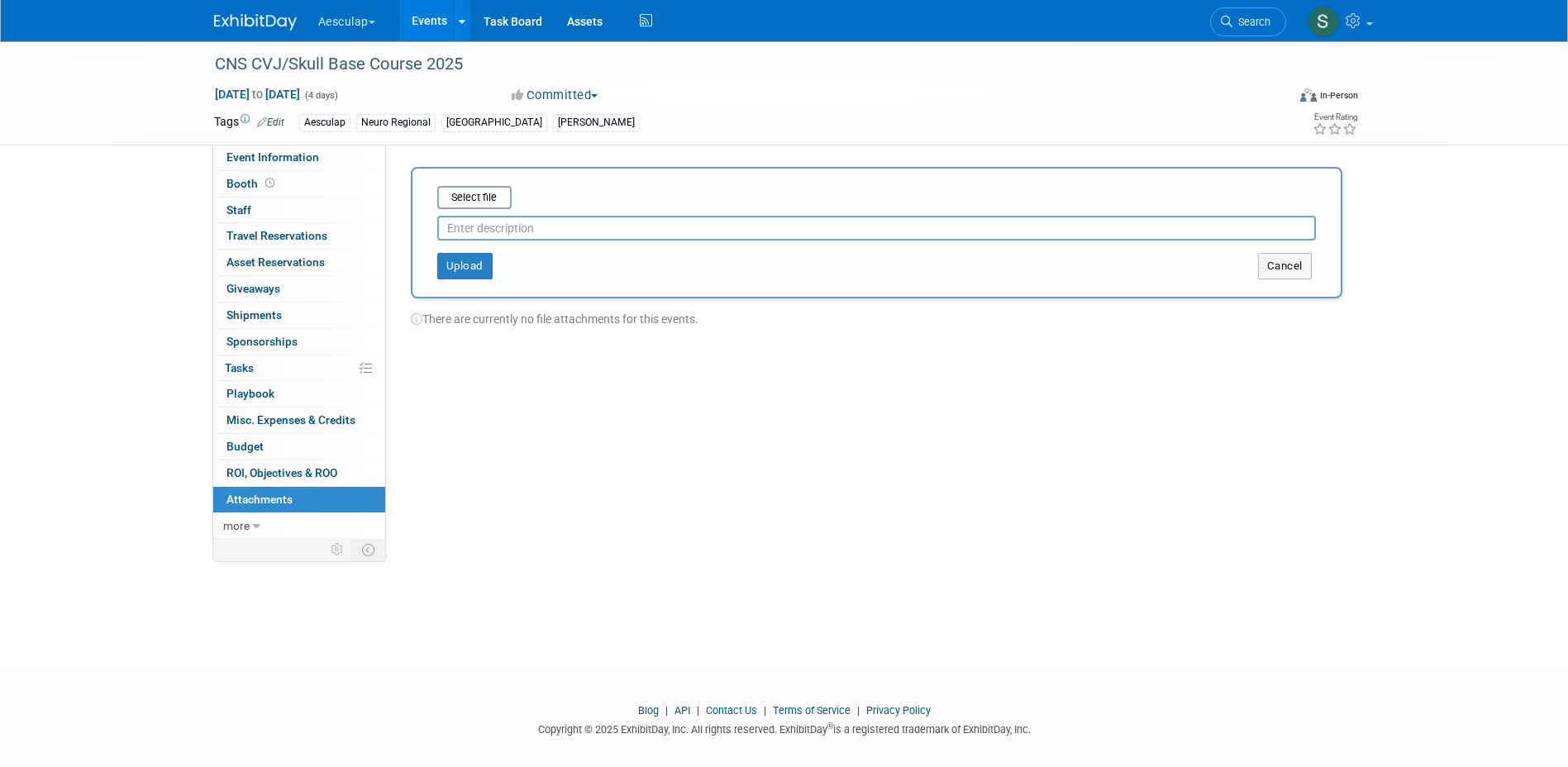 drag, startPoint x: 747, startPoint y: 426, endPoint x: 709, endPoint y: 447, distance: 43.41659 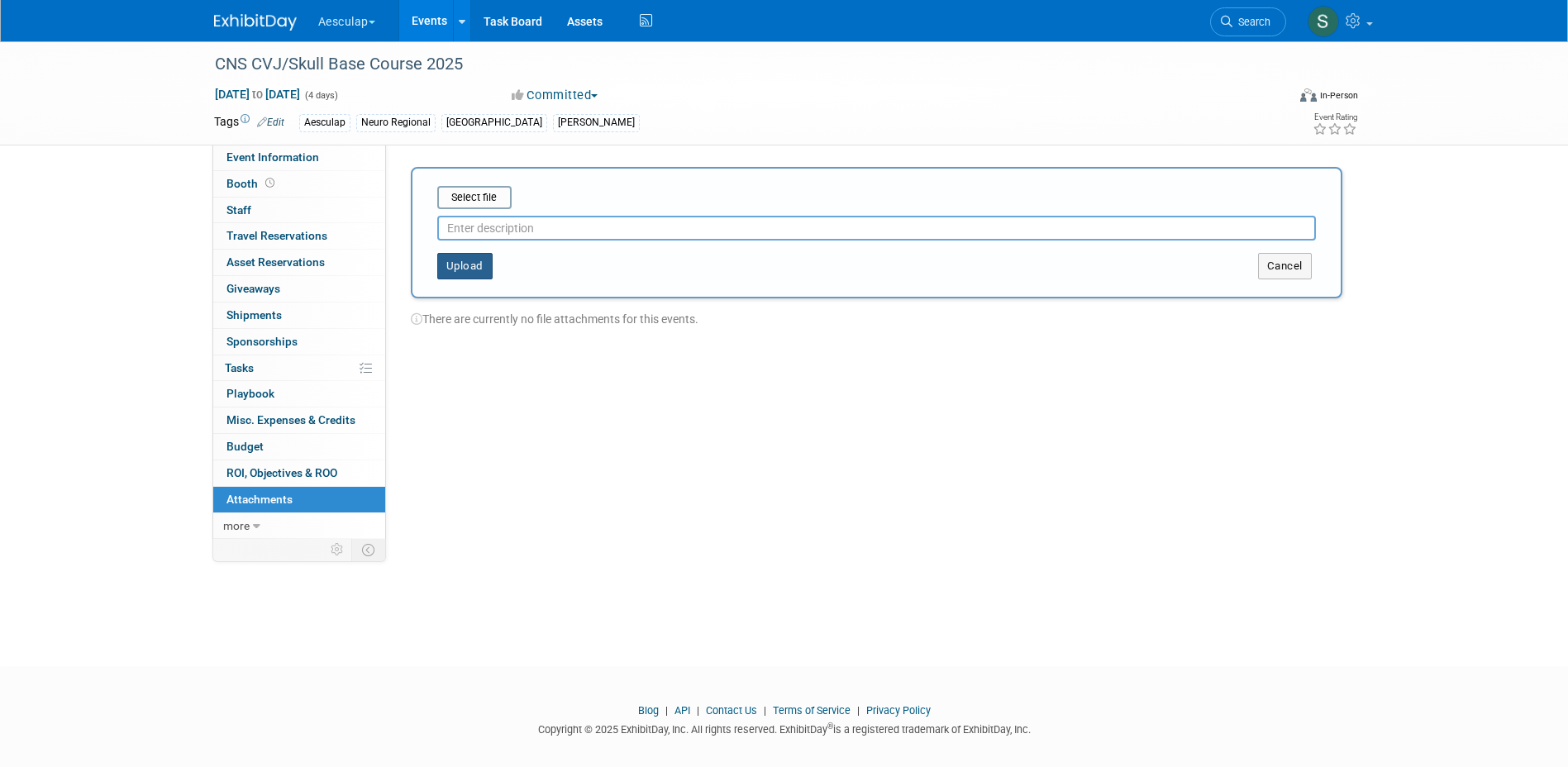 click on "Upload" at bounding box center [465, 266] 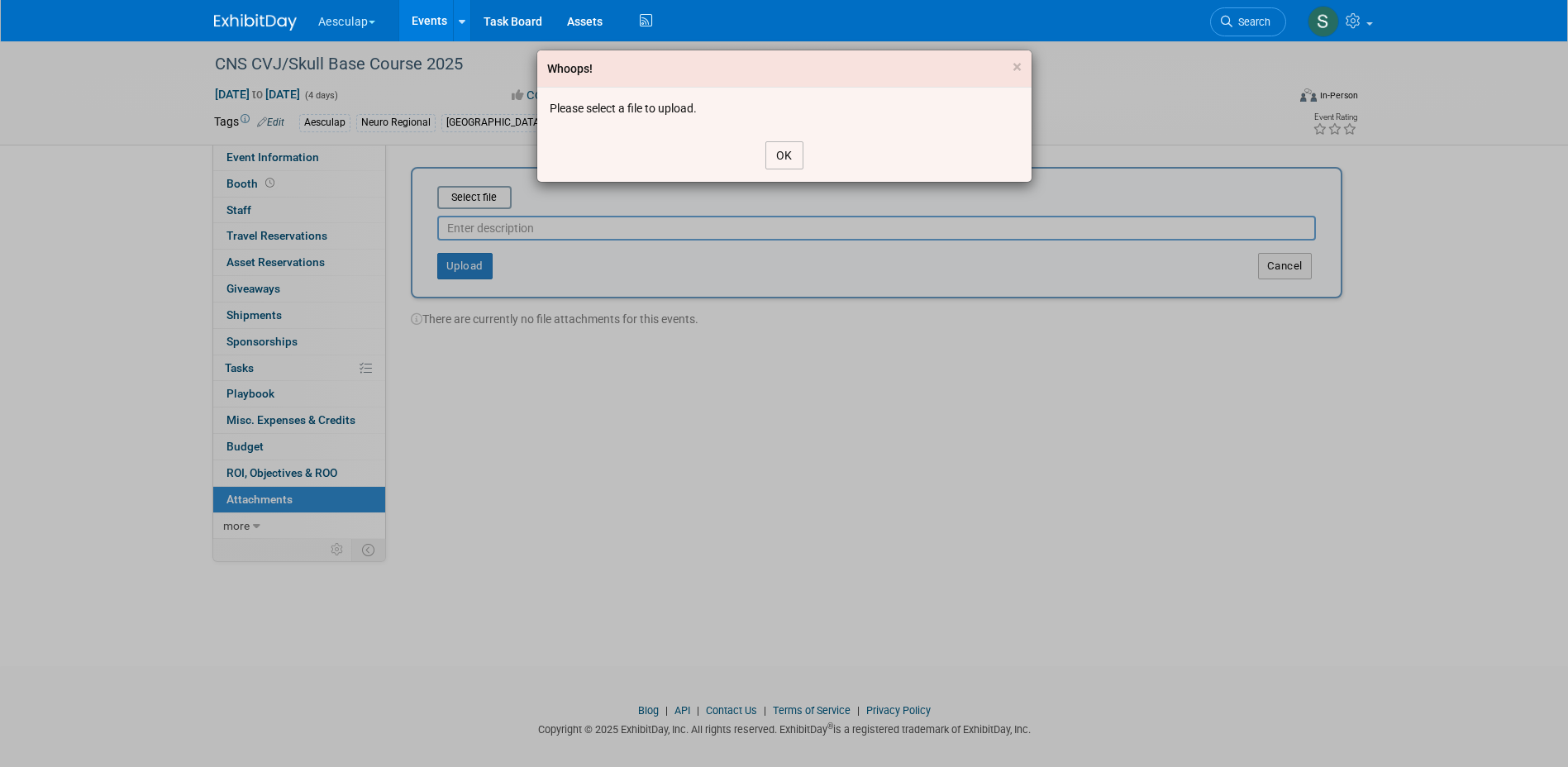 drag, startPoint x: 779, startPoint y: 156, endPoint x: 559, endPoint y: 159, distance: 220.0205 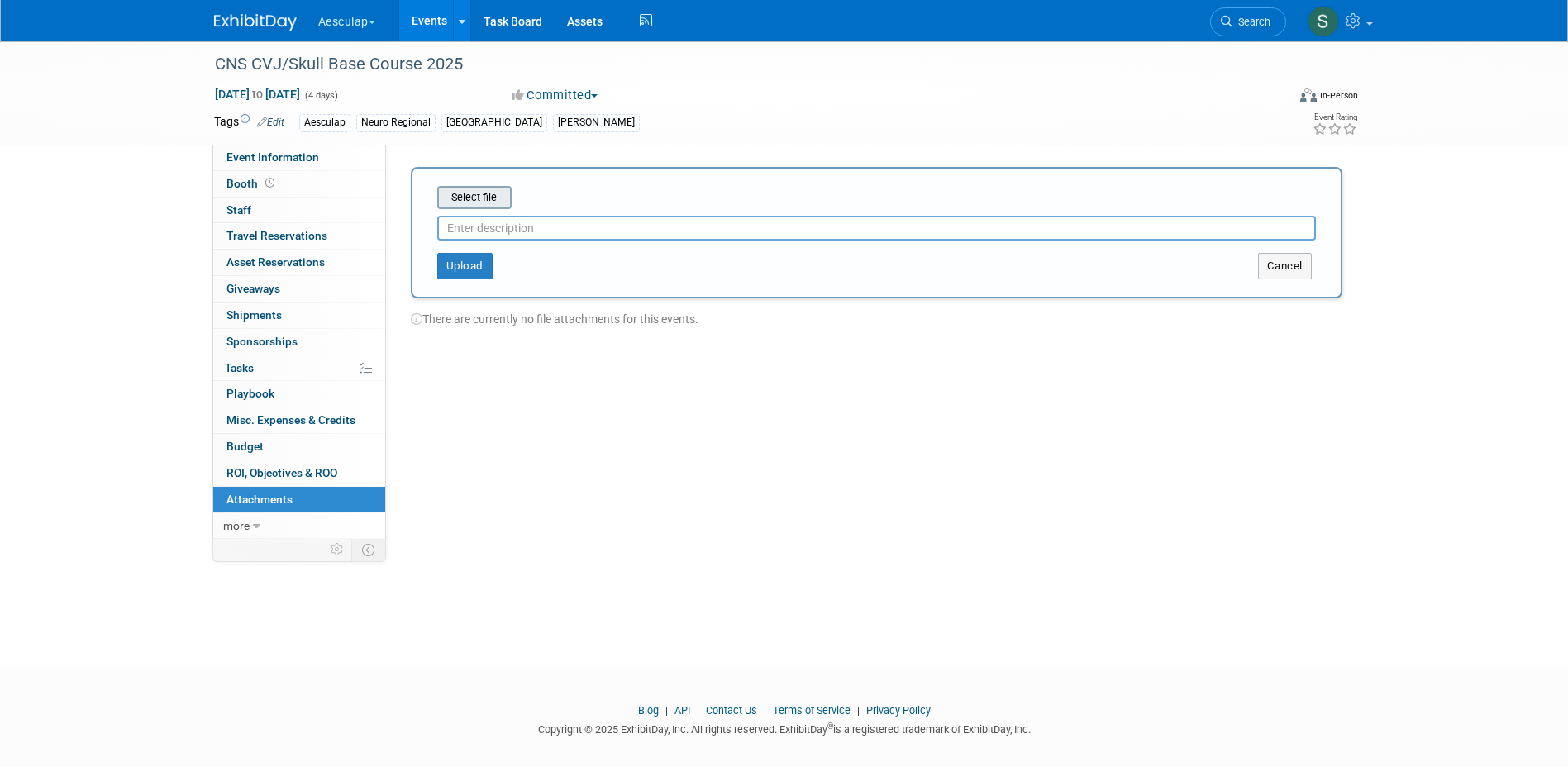 click at bounding box center [412, 198] 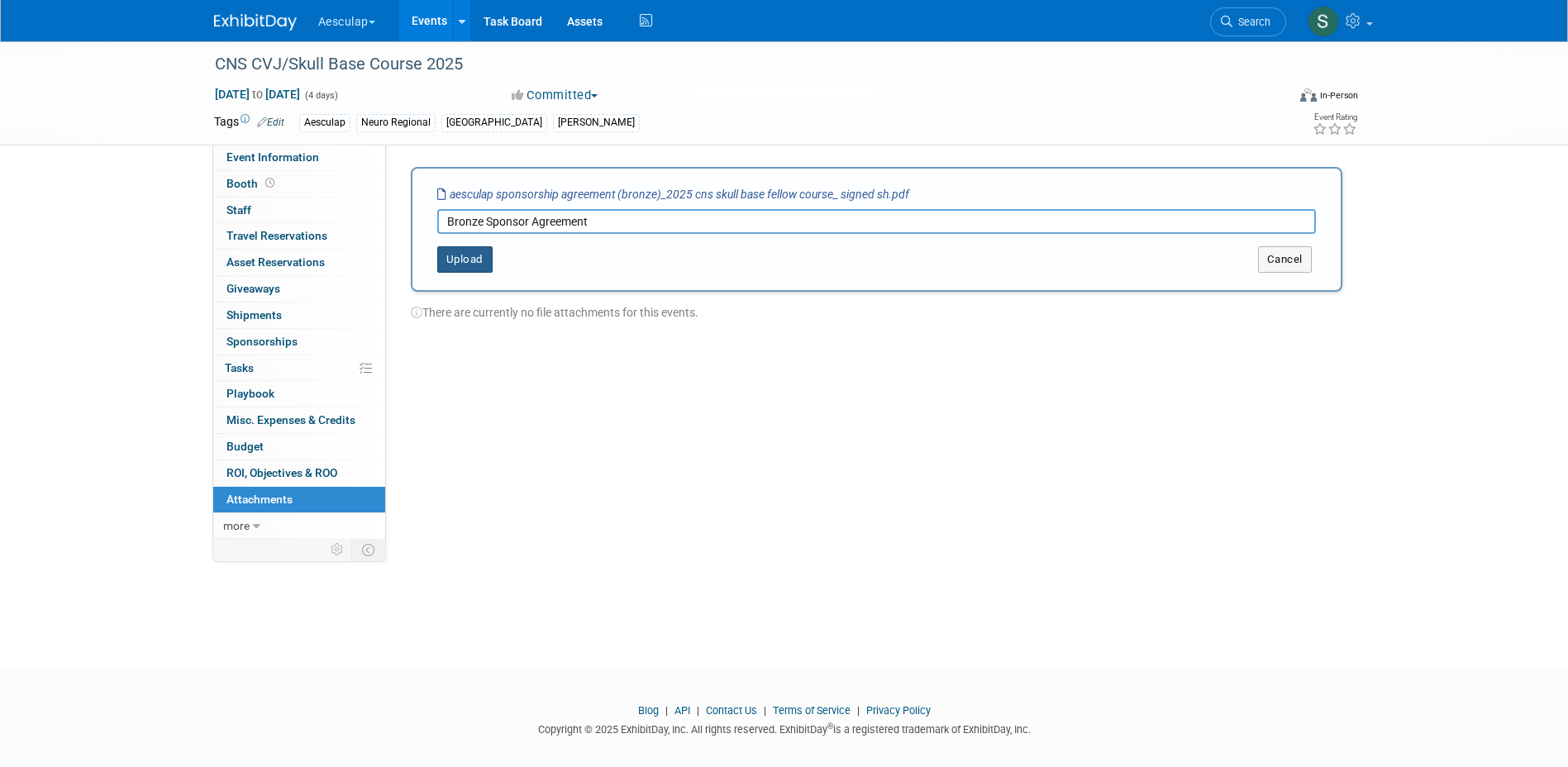 type on "Bronze Sponsor Agreement" 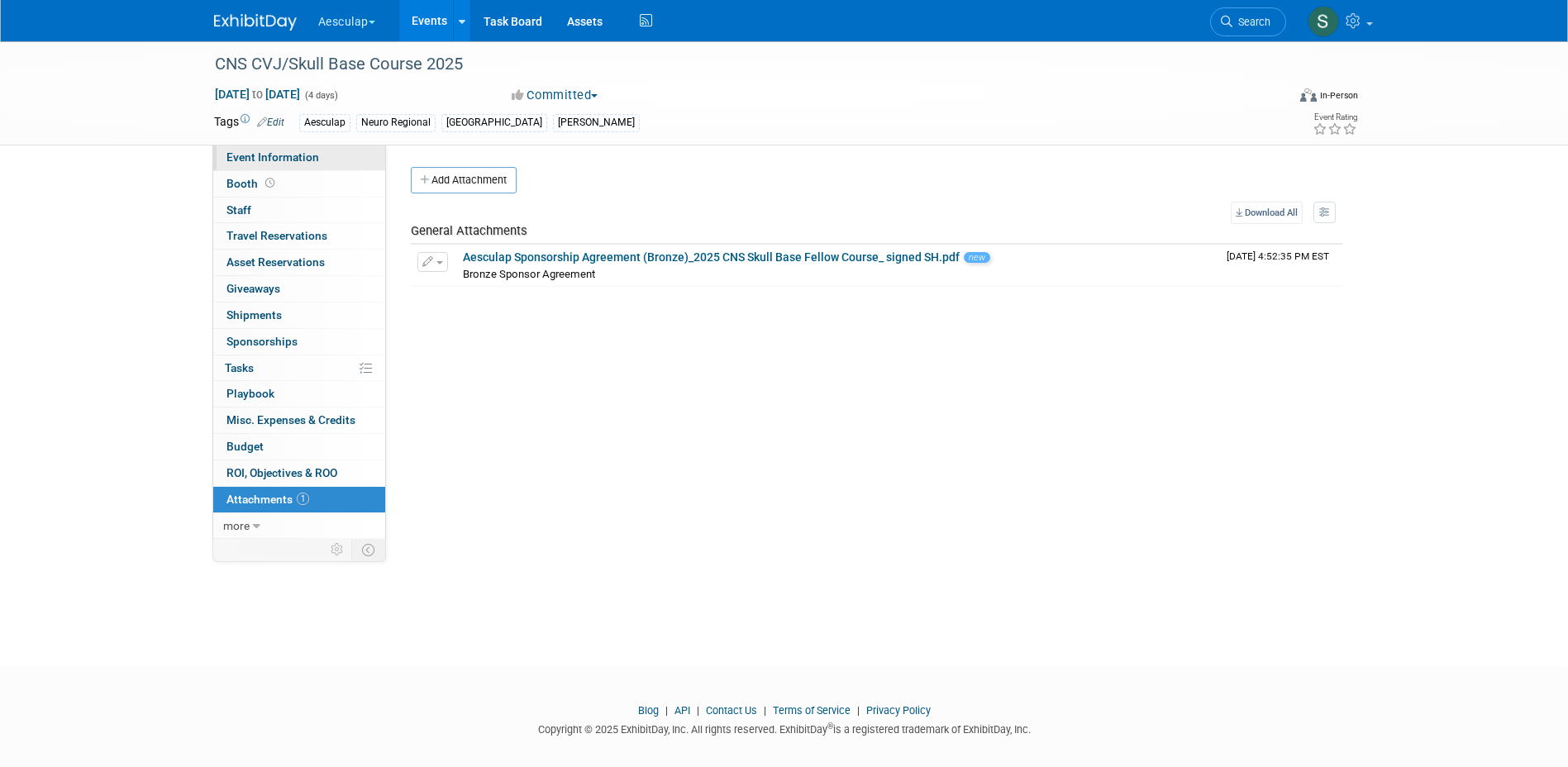 click on "Event Information" at bounding box center [273, 157] 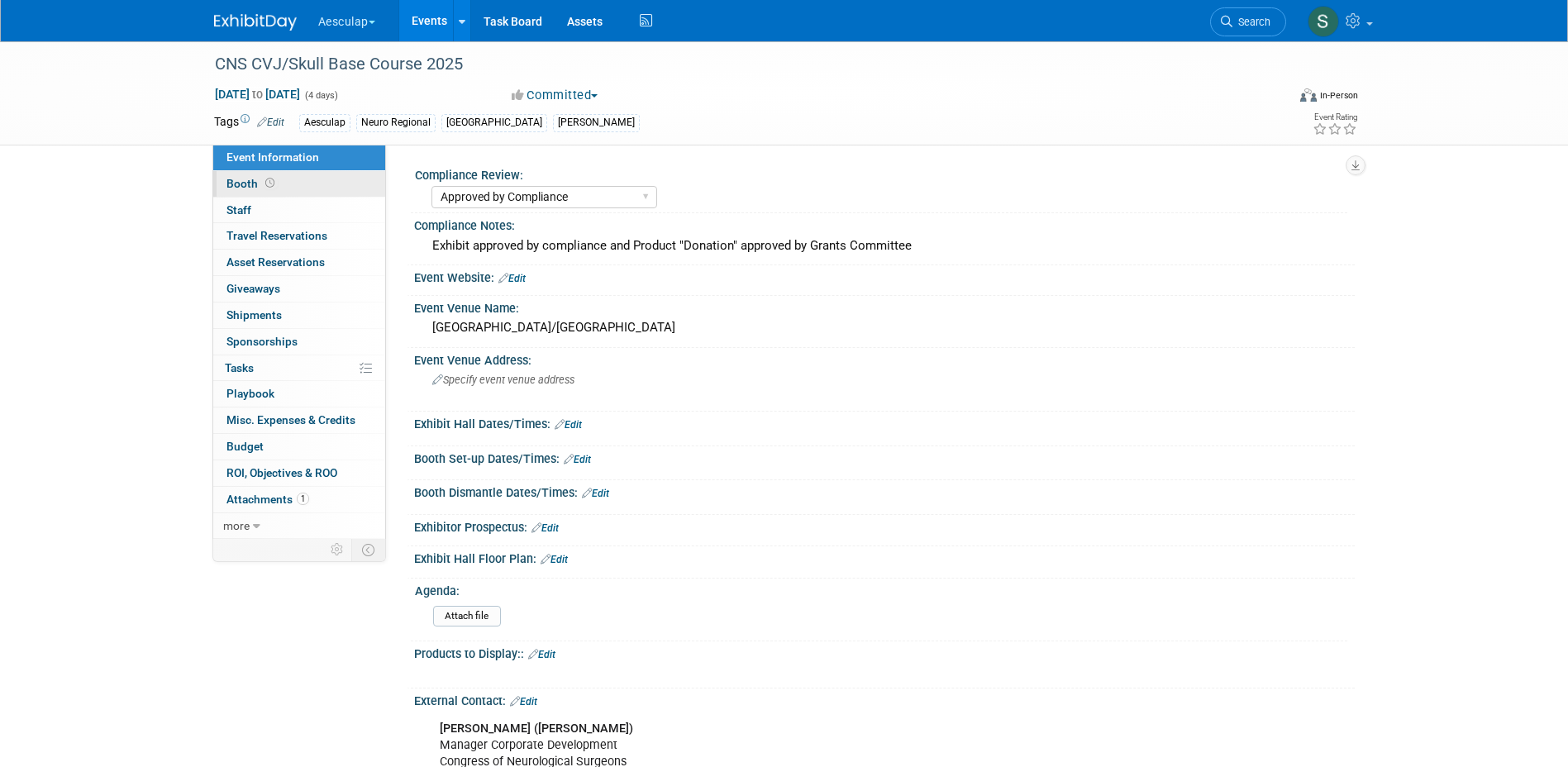 click on "Booth" at bounding box center (252, 183) 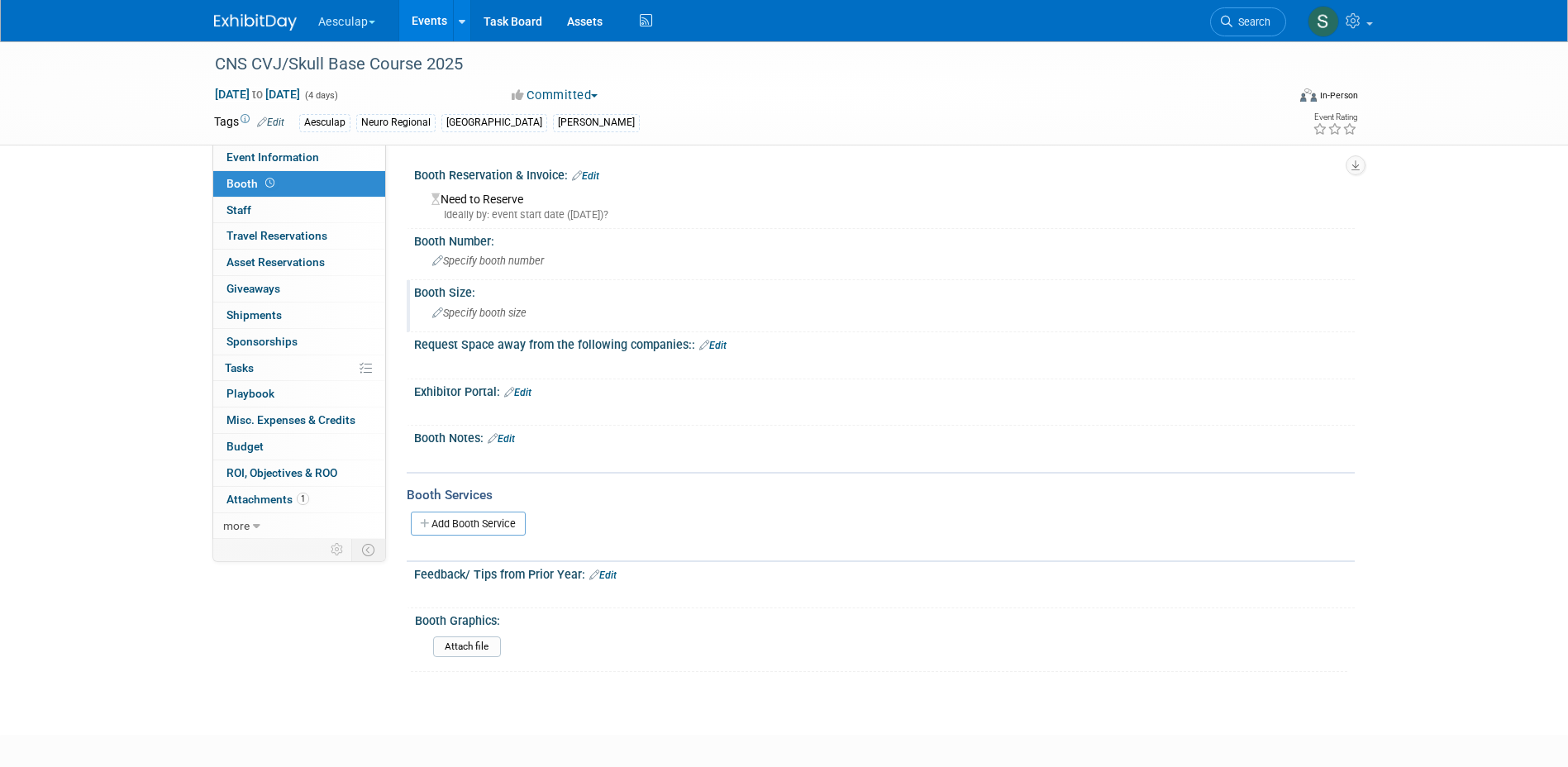 click on "Specify booth size" at bounding box center (884, 312) 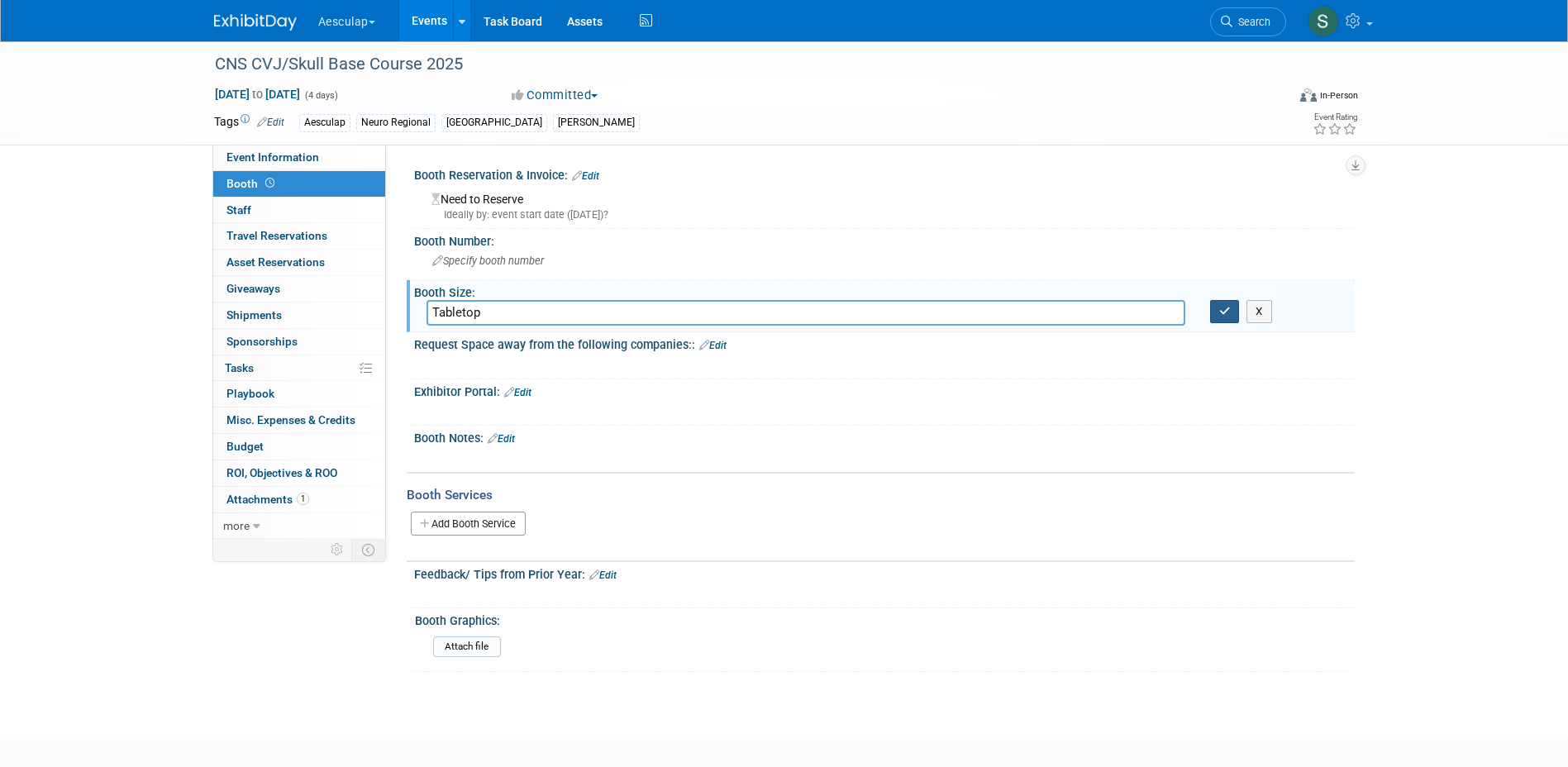type on "Tabletop" 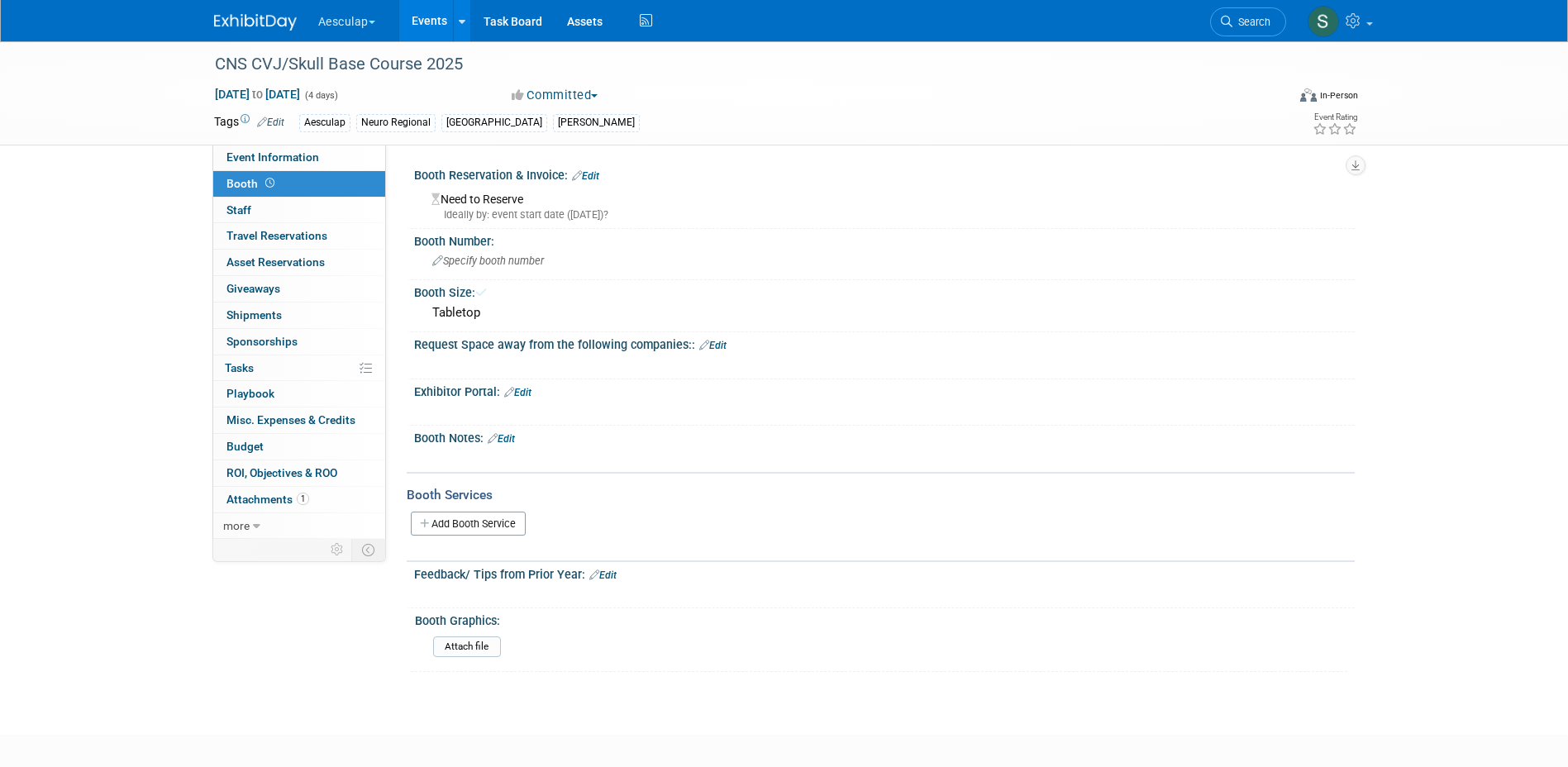 click on "Edit" at bounding box center (585, 176) 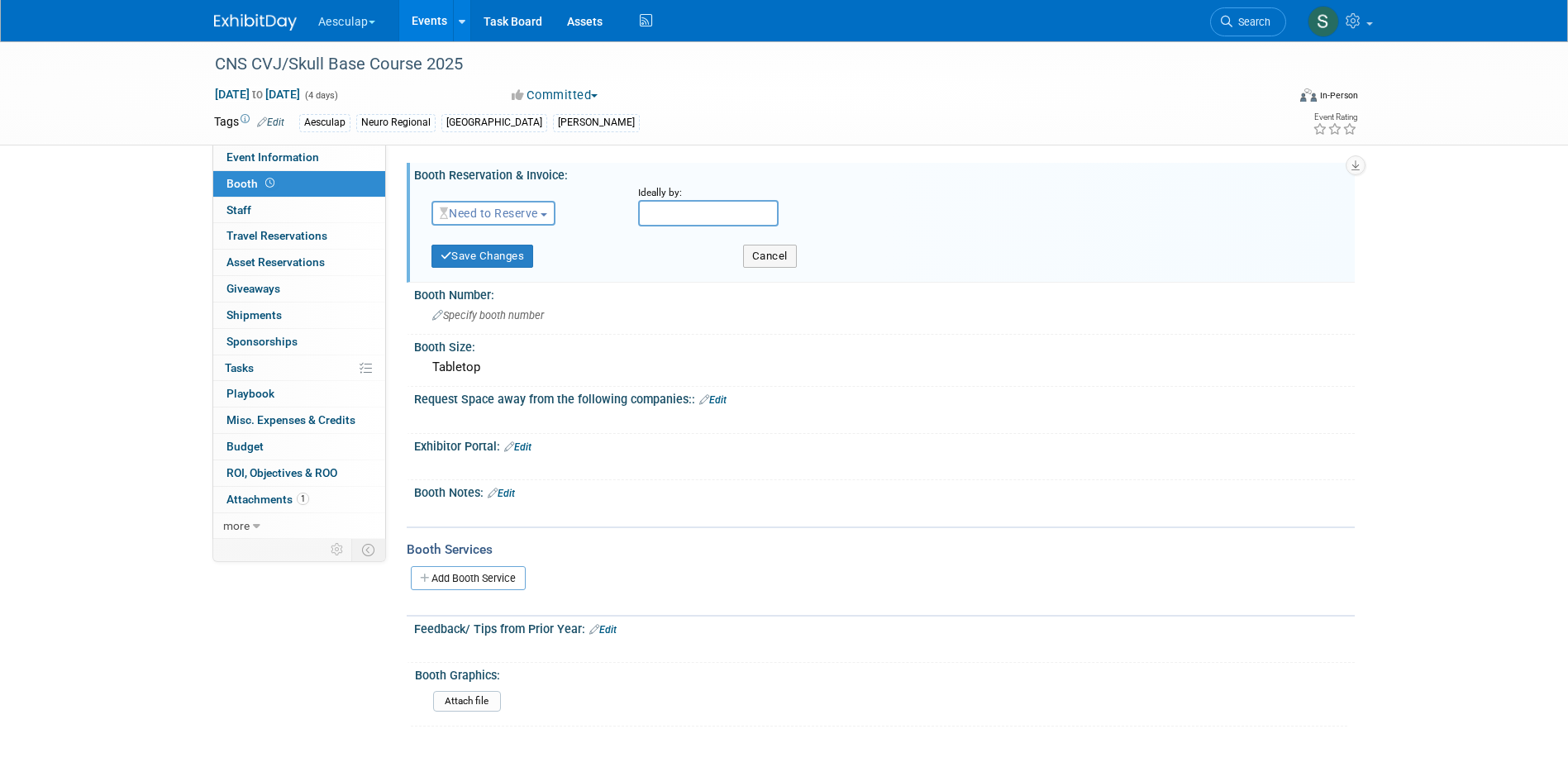 click at bounding box center (880, 599) 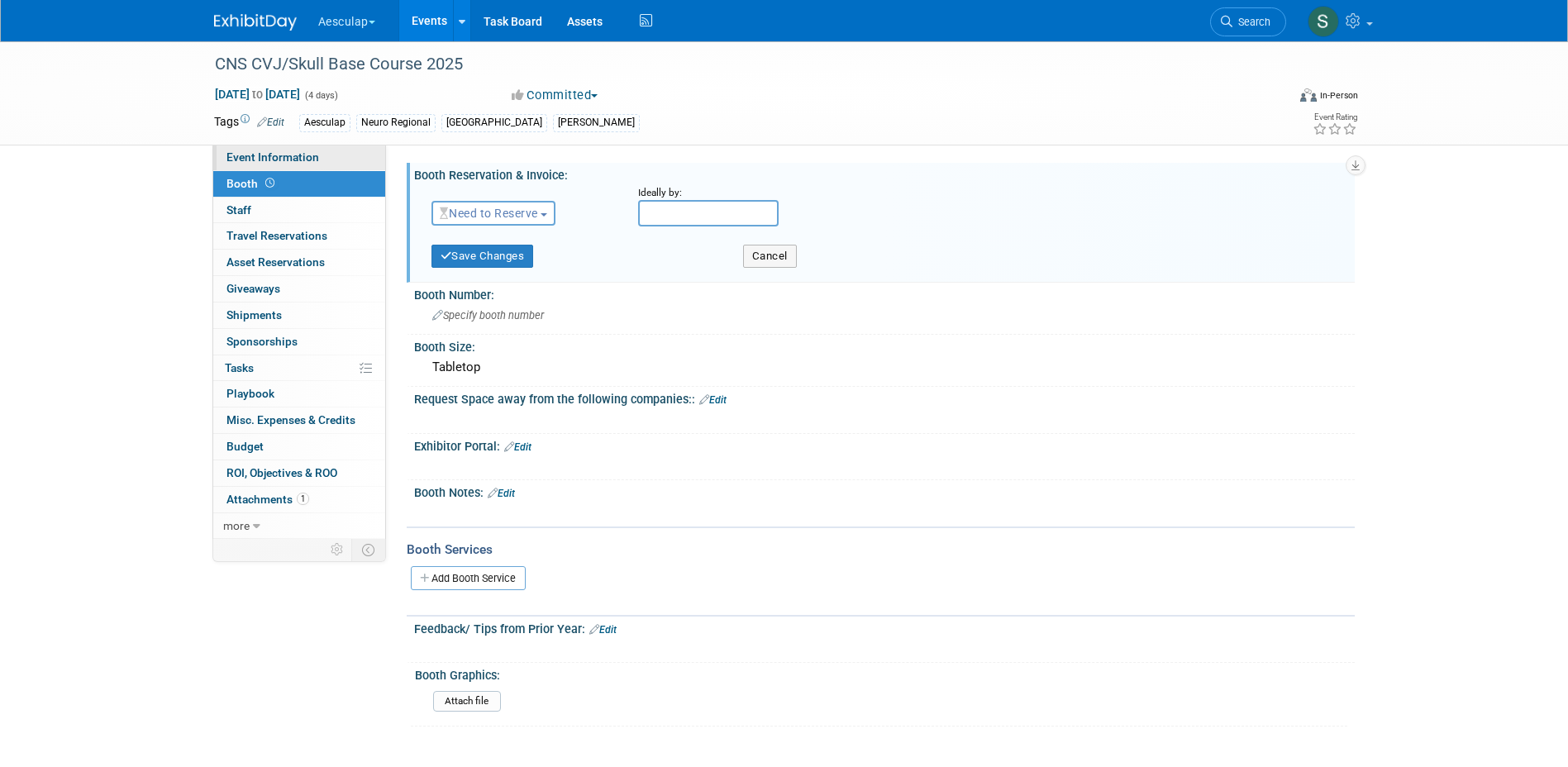 click on "Event Information" at bounding box center (273, 157) 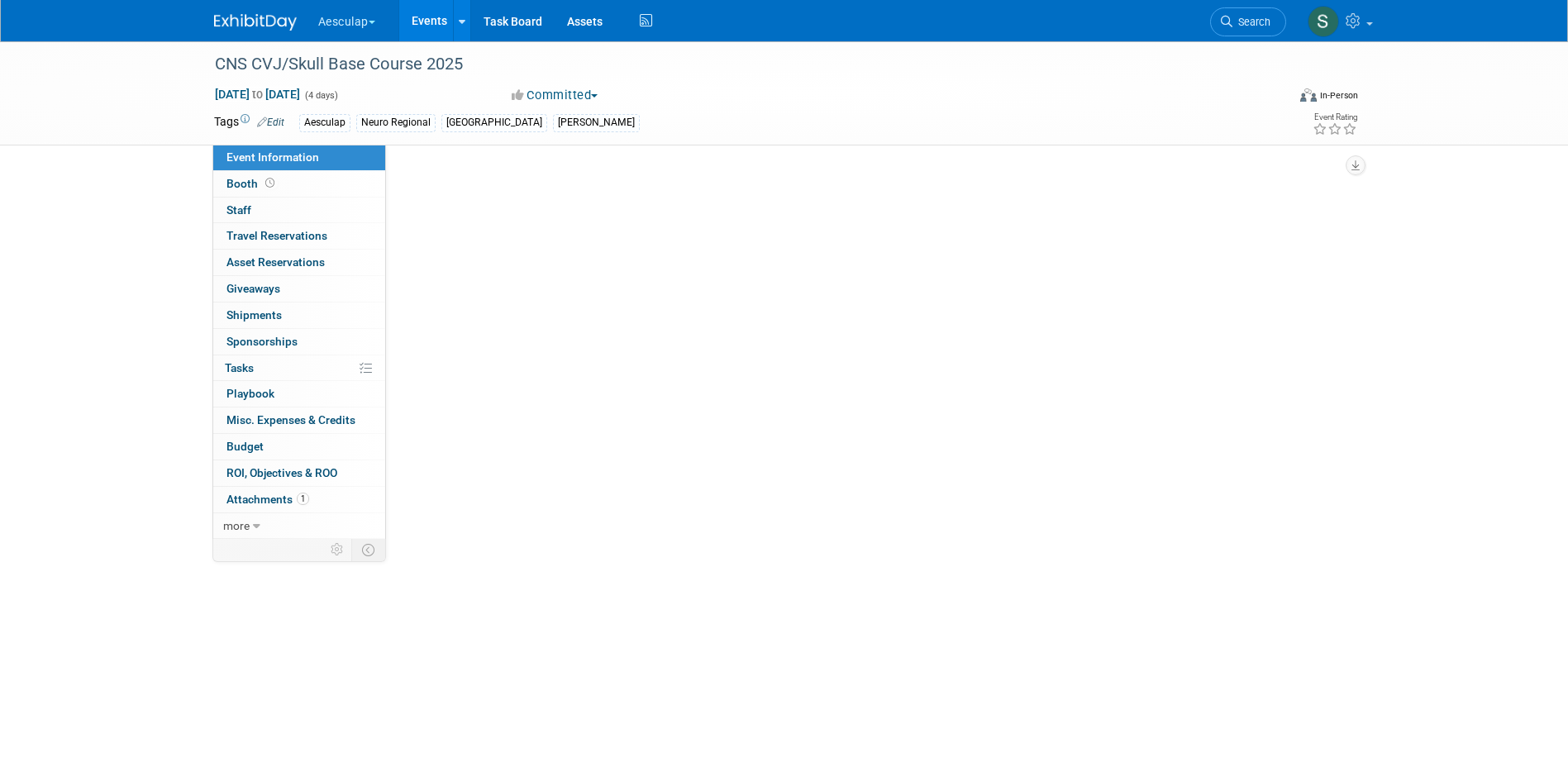 select on "Approved by Compliance" 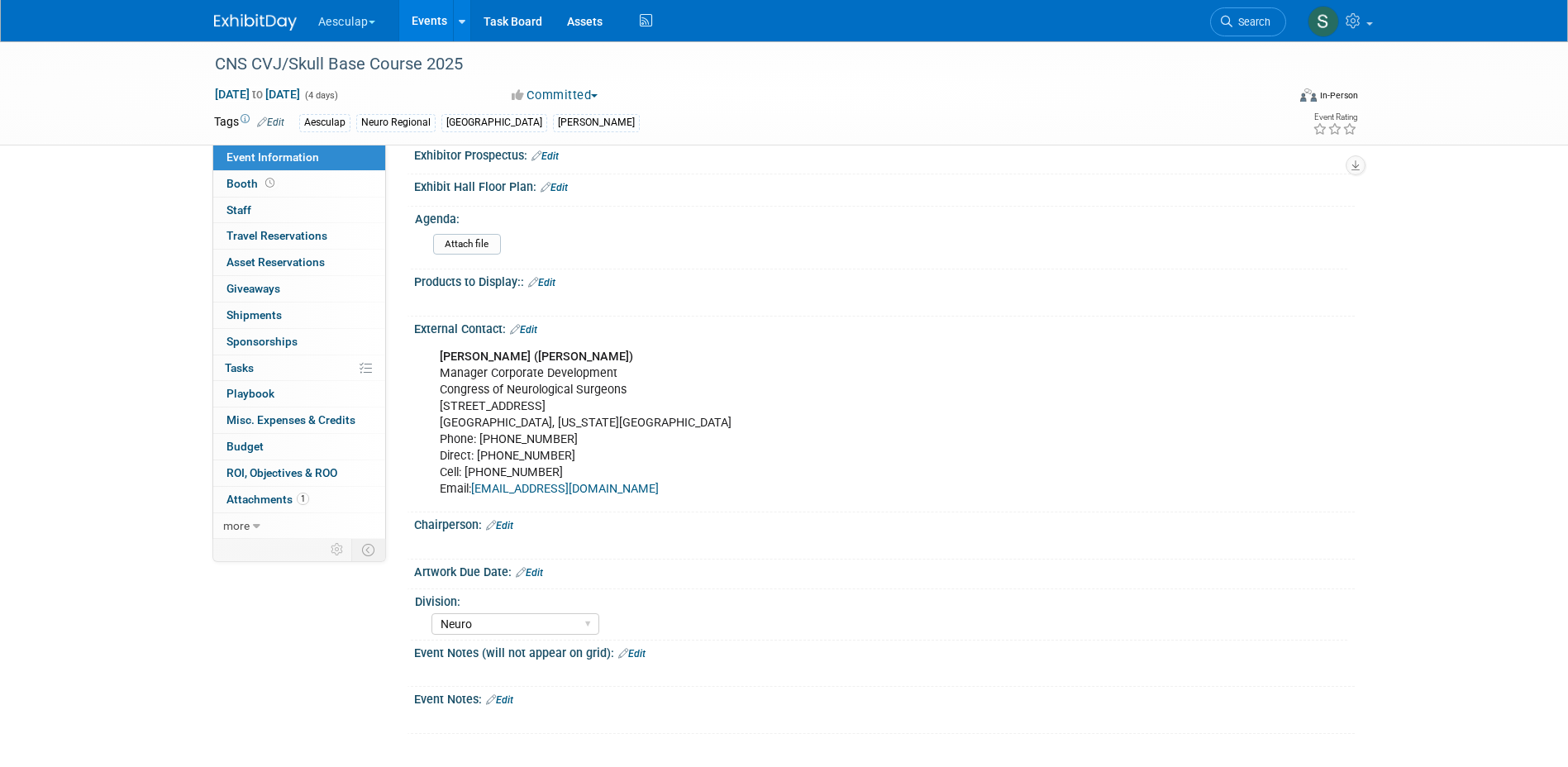 scroll, scrollTop: 413, scrollLeft: 0, axis: vertical 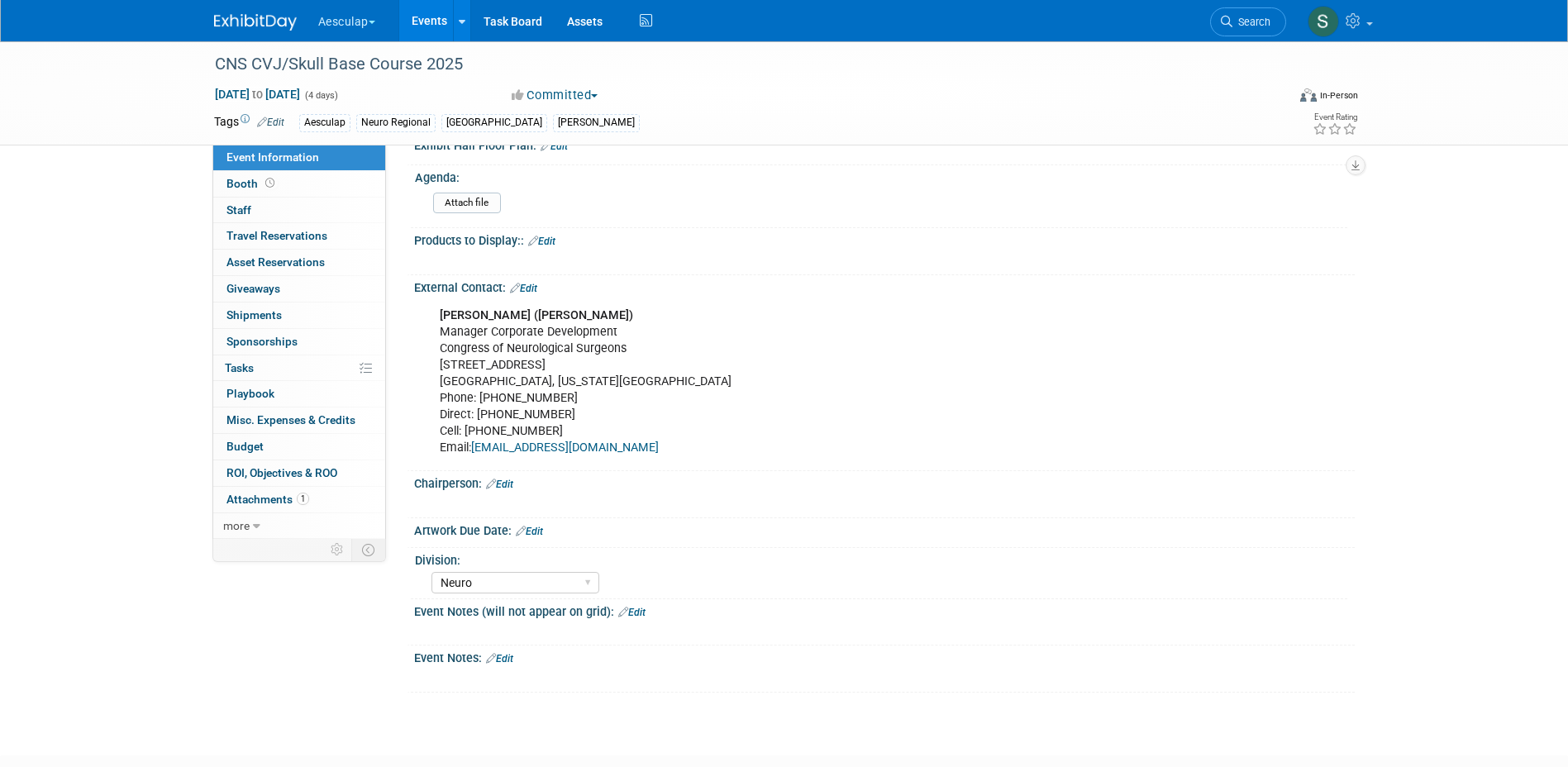 click on "Edit" at bounding box center (499, 659) 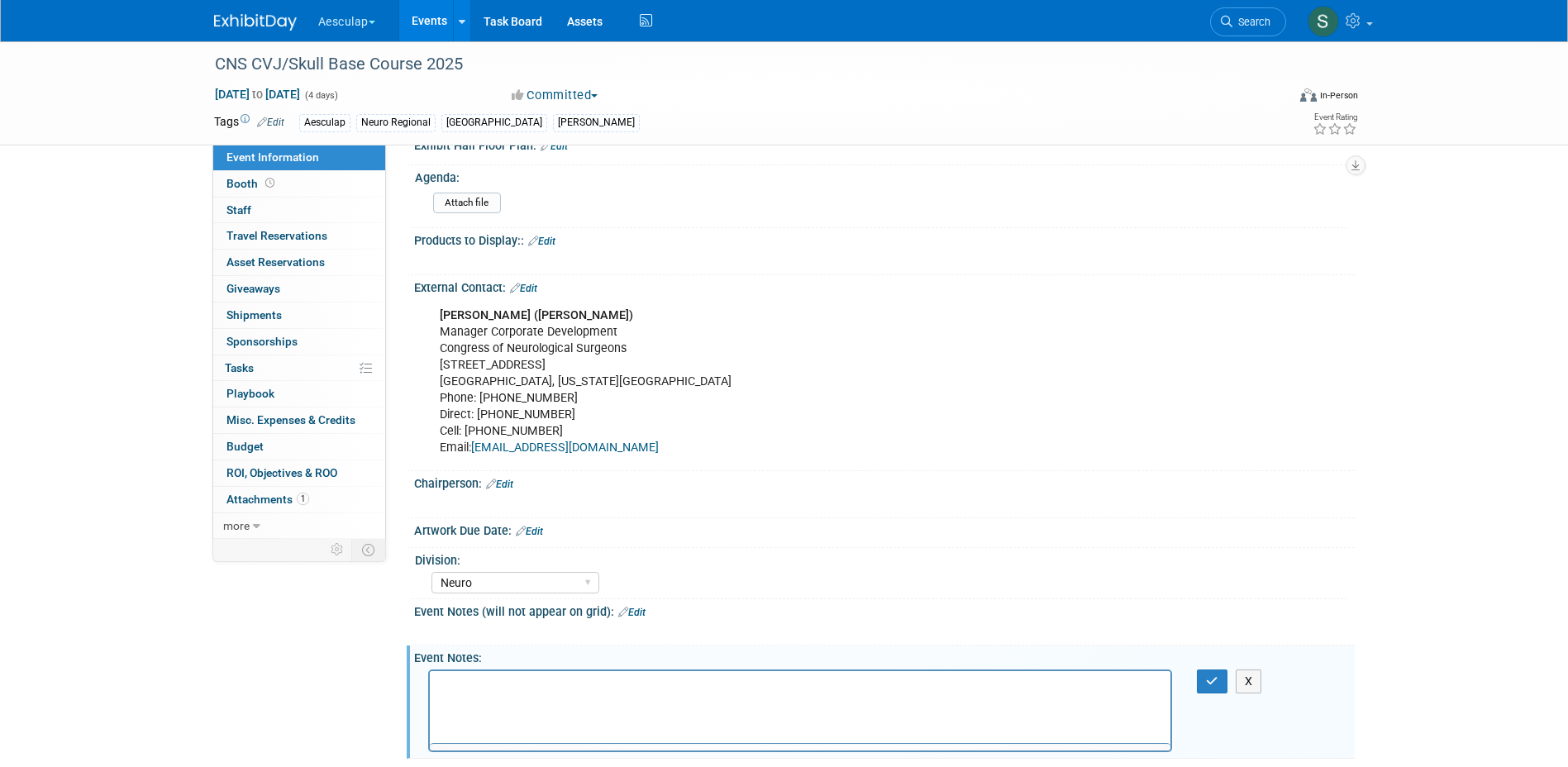 scroll, scrollTop: 0, scrollLeft: 0, axis: both 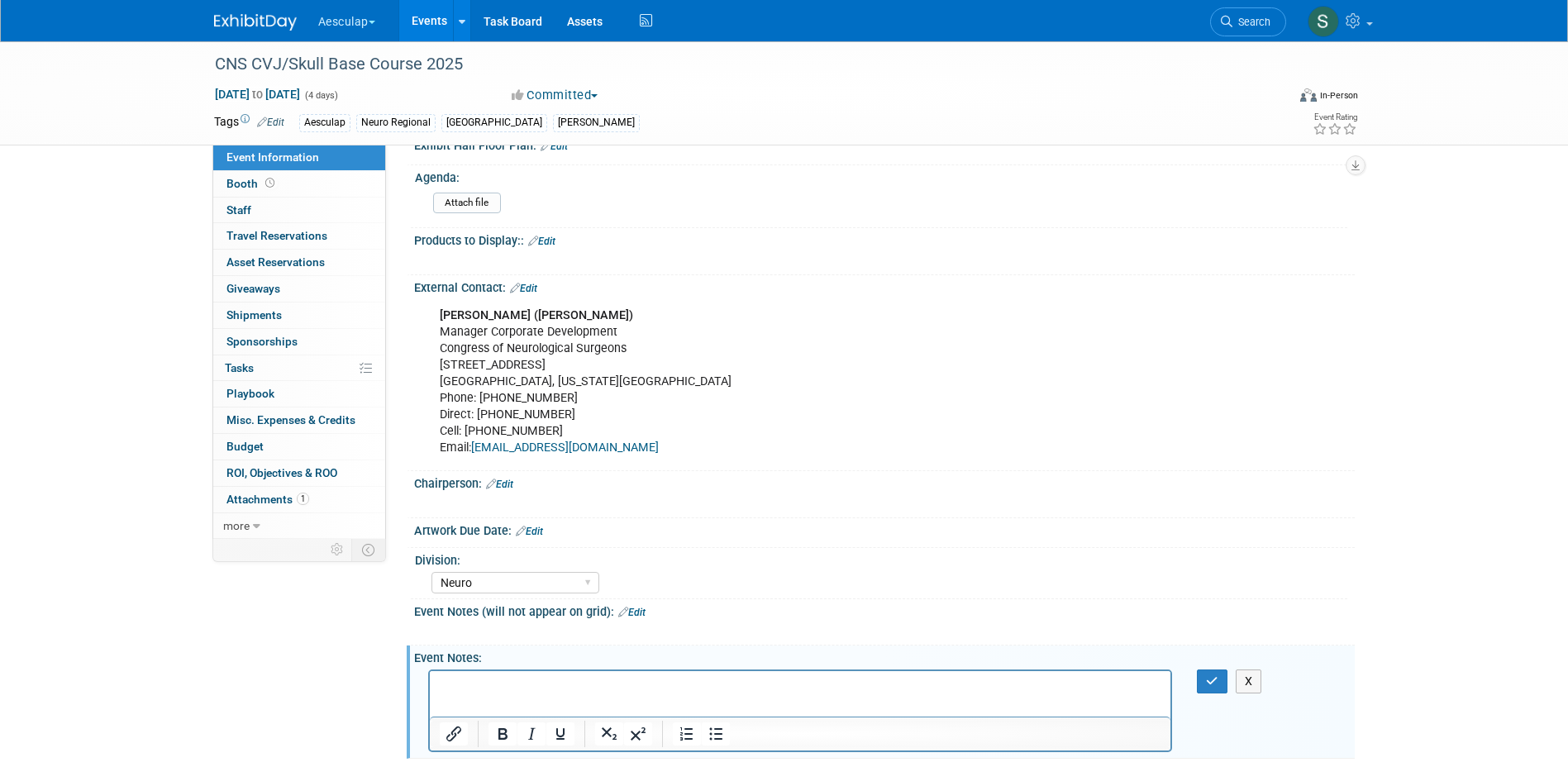 type 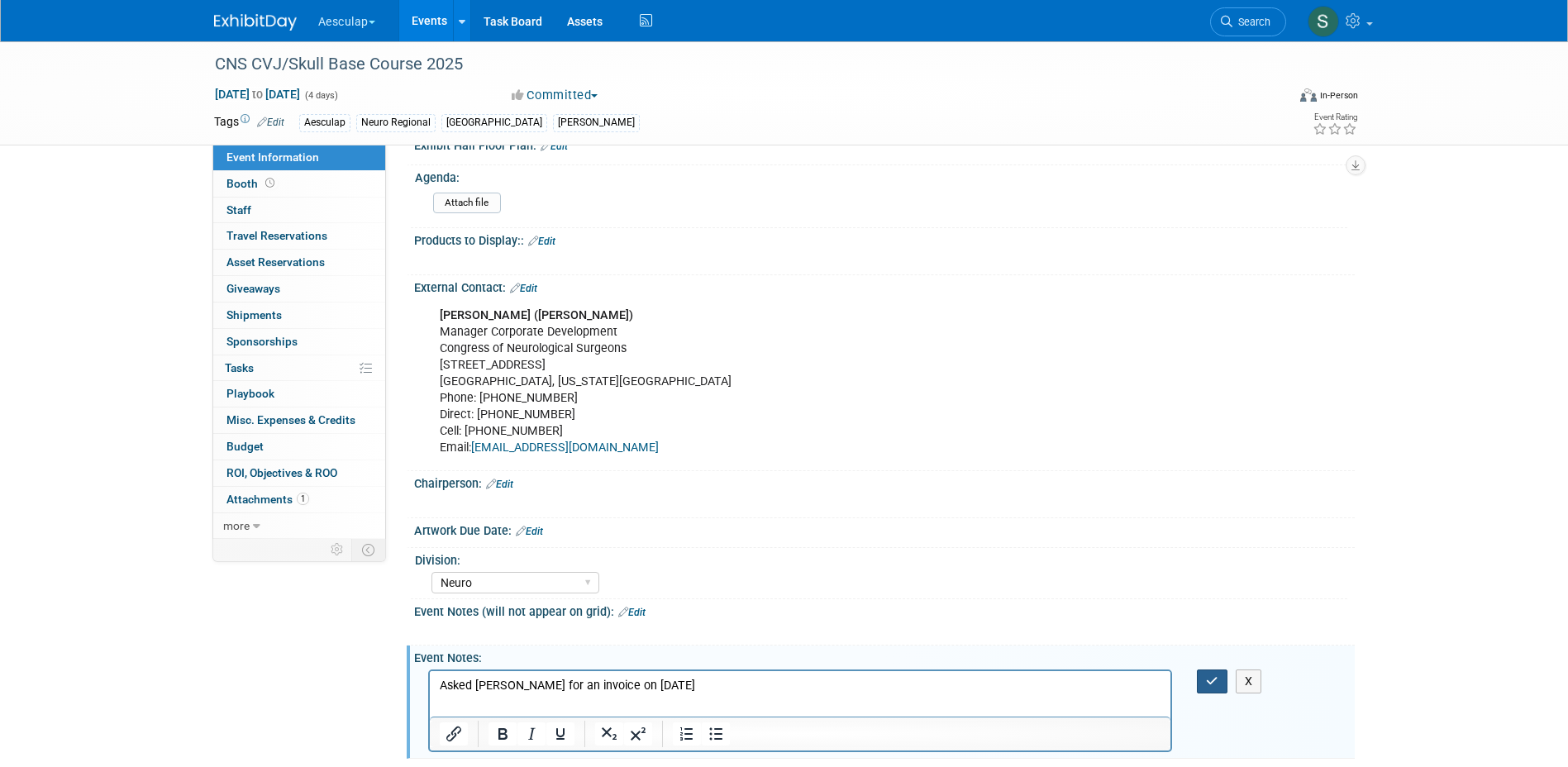 click at bounding box center (1212, 681) 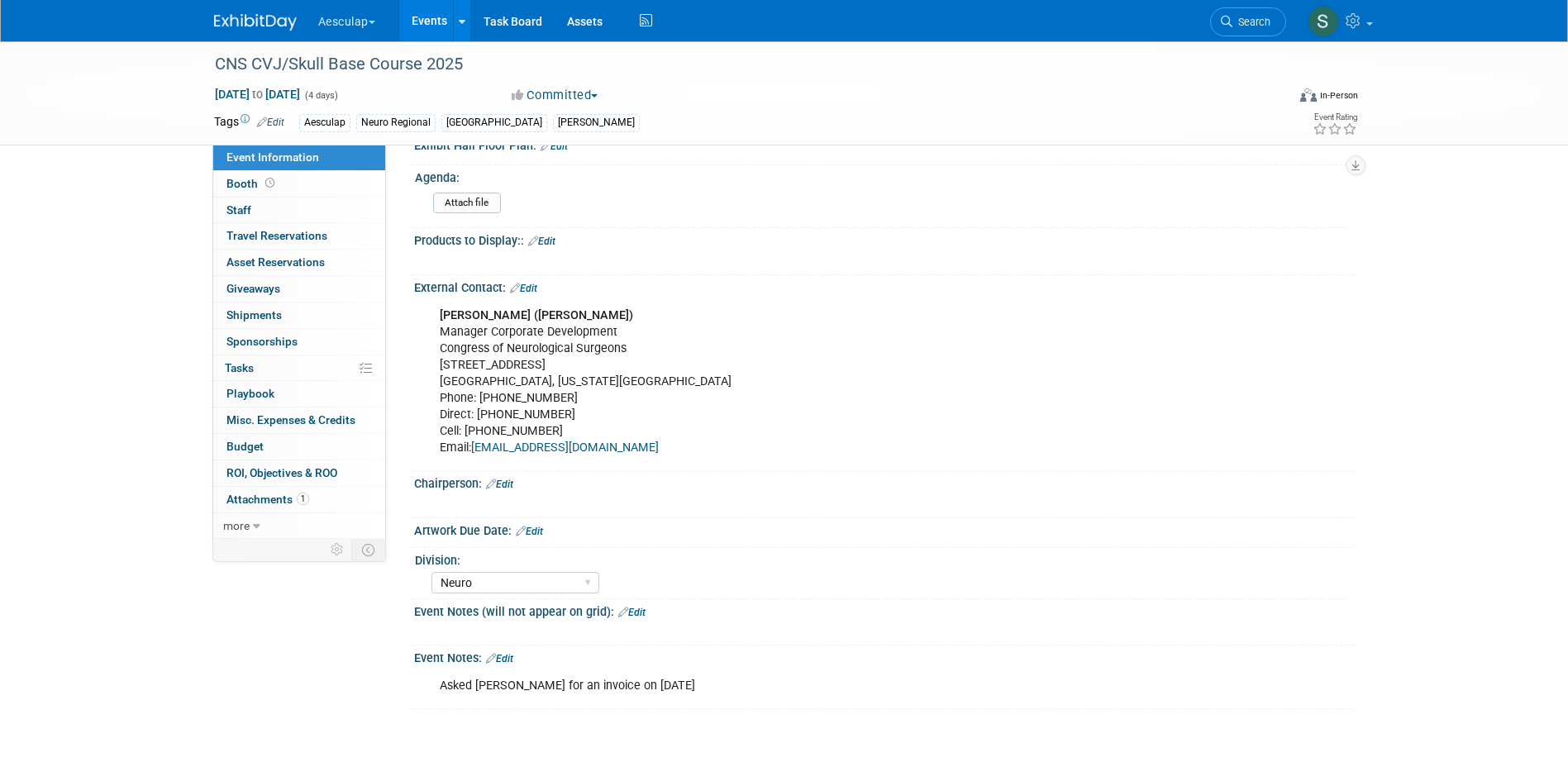 click on "X" at bounding box center (882, 495) 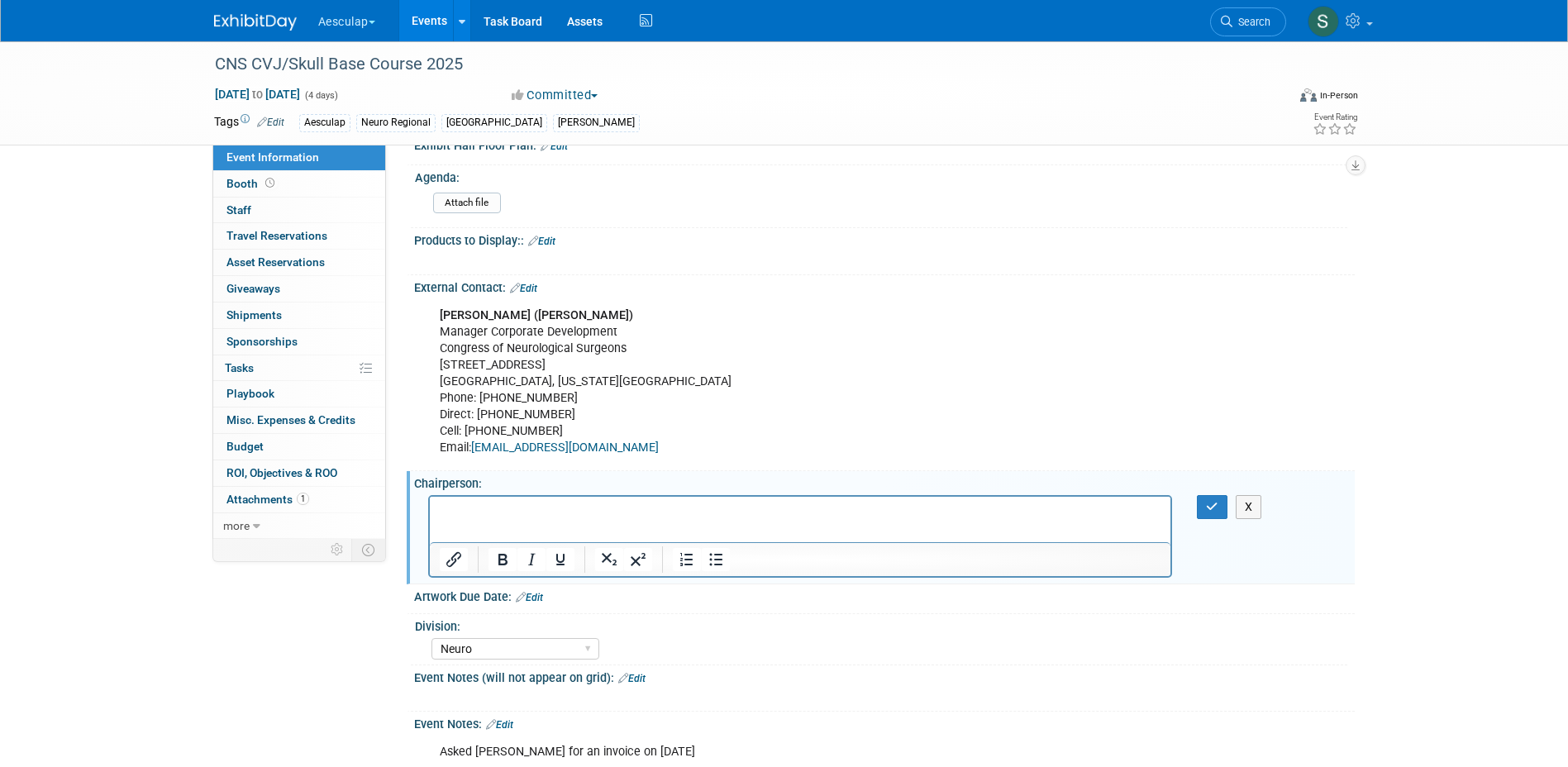 scroll, scrollTop: 0, scrollLeft: 0, axis: both 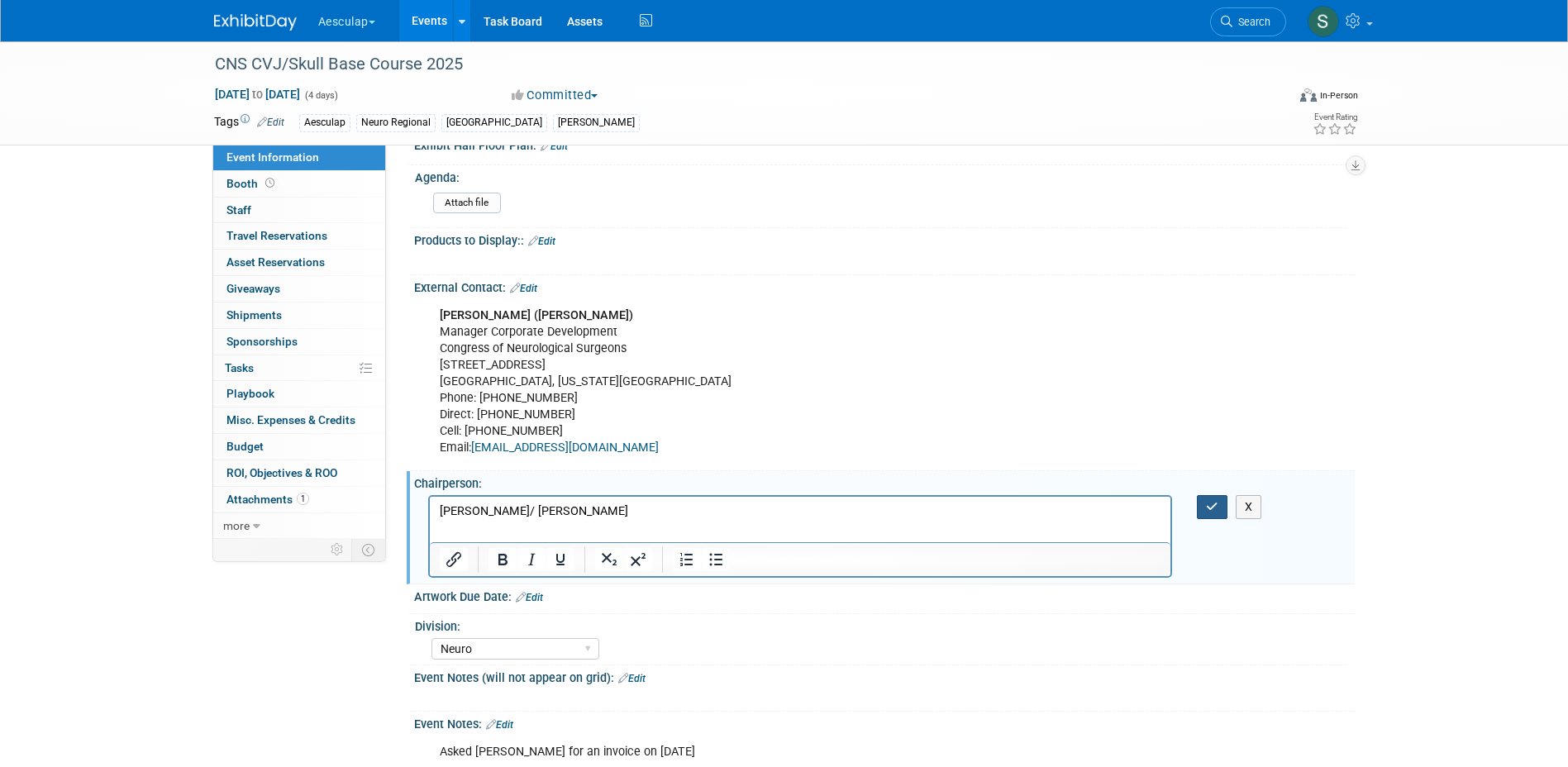 click at bounding box center (1212, 507) 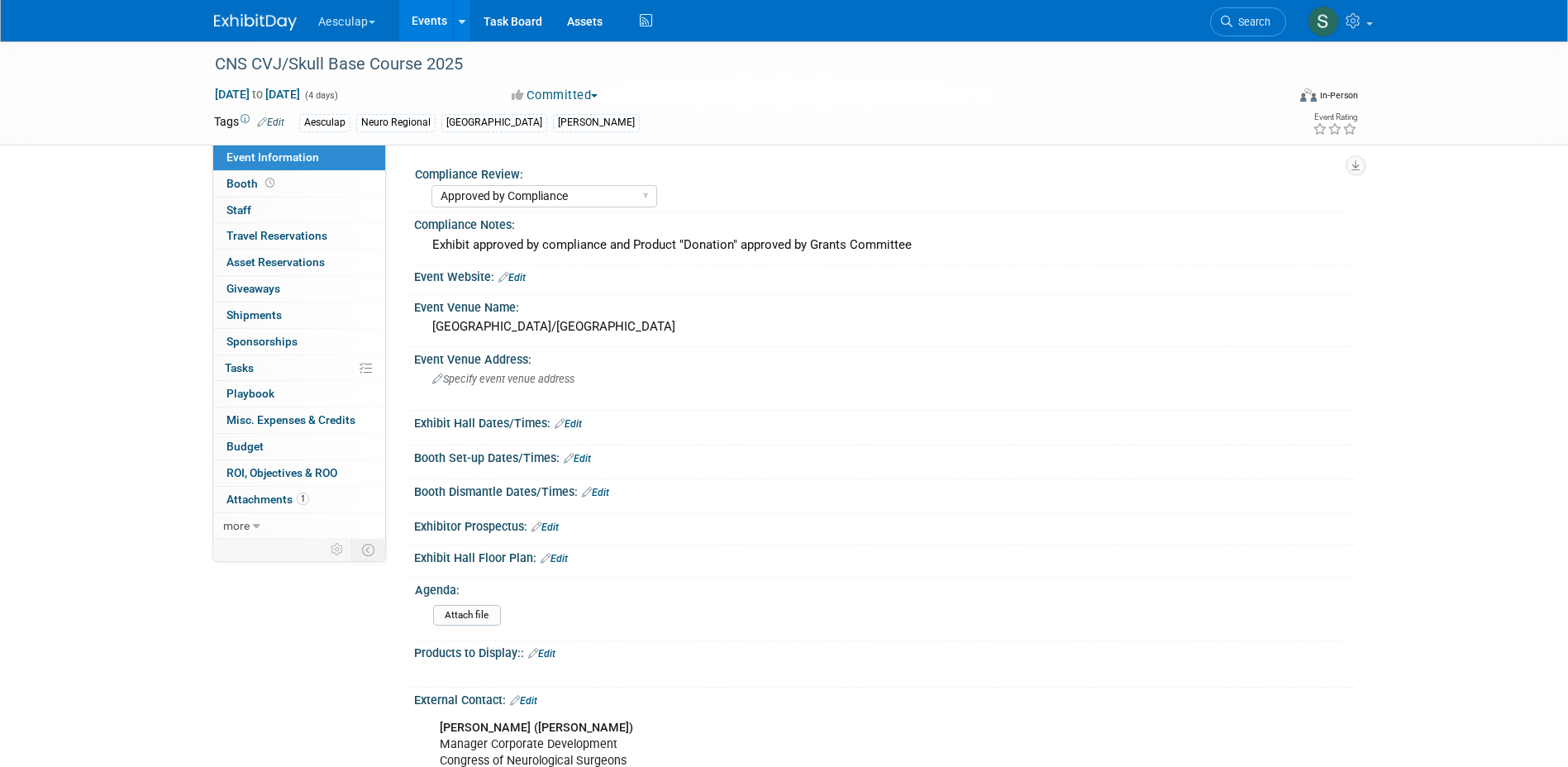 scroll, scrollTop: 0, scrollLeft: 0, axis: both 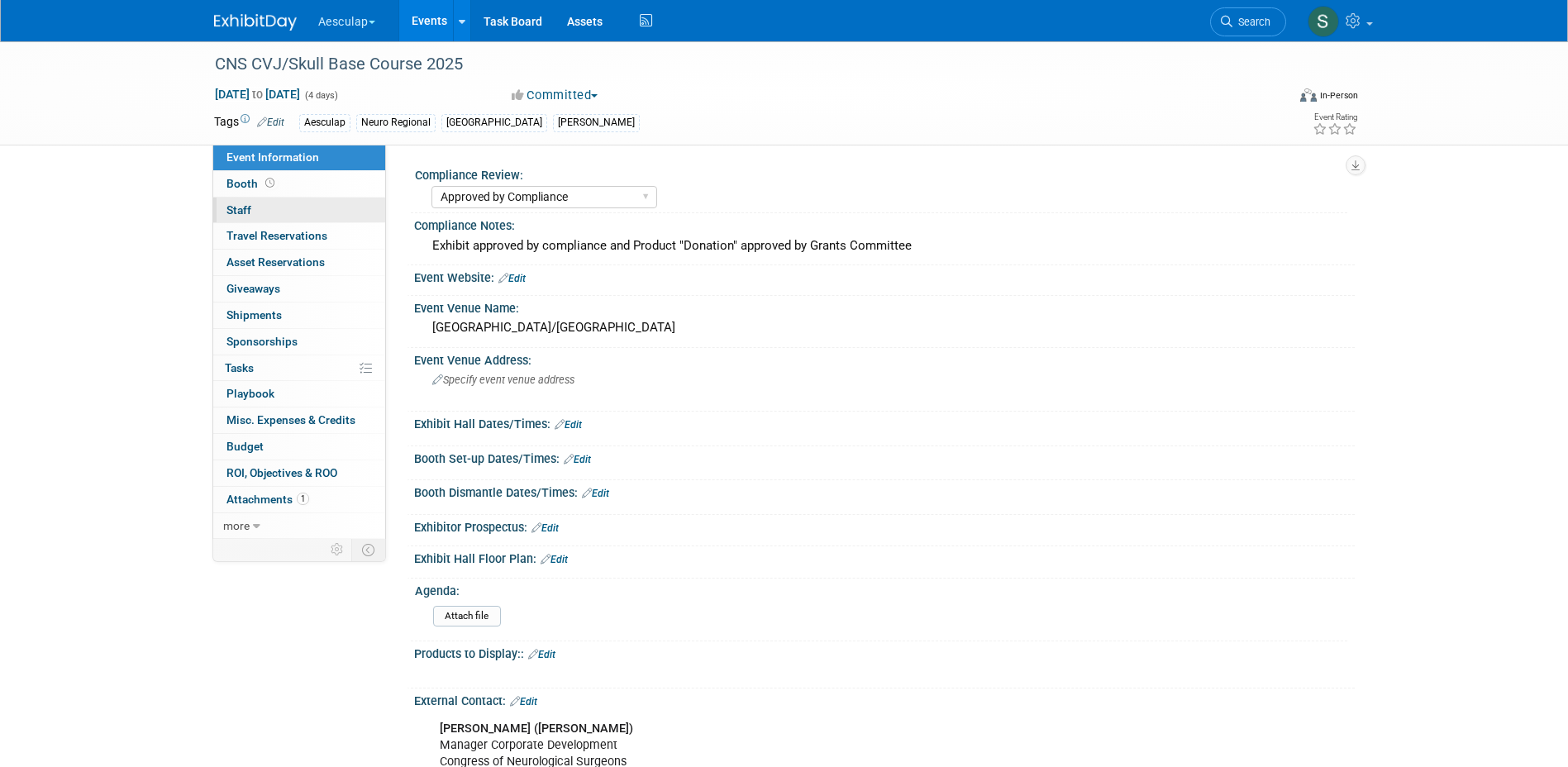 click on "0
Staff 0" at bounding box center (299, 210) 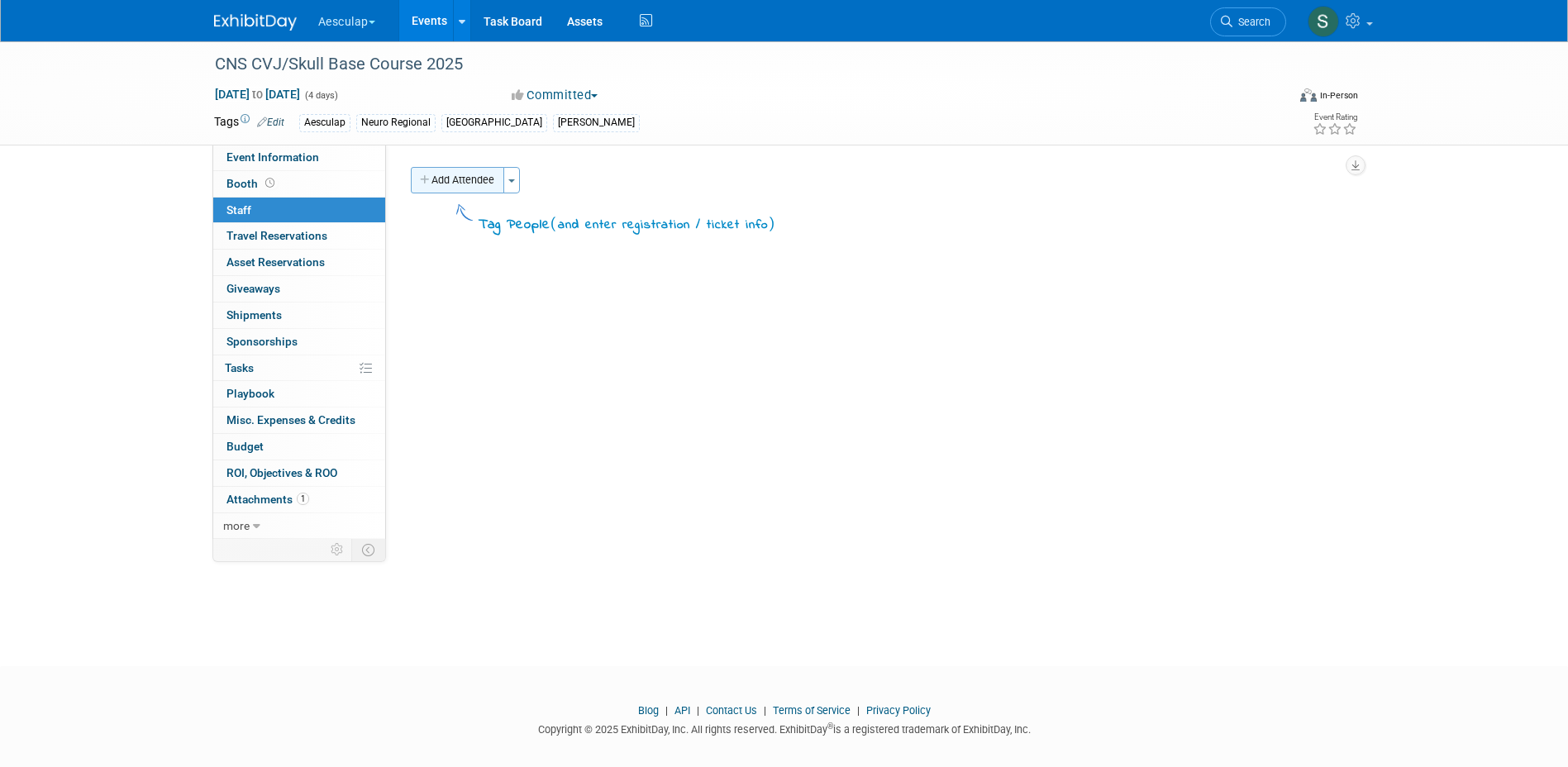 click on "Add Attendee" at bounding box center (457, 180) 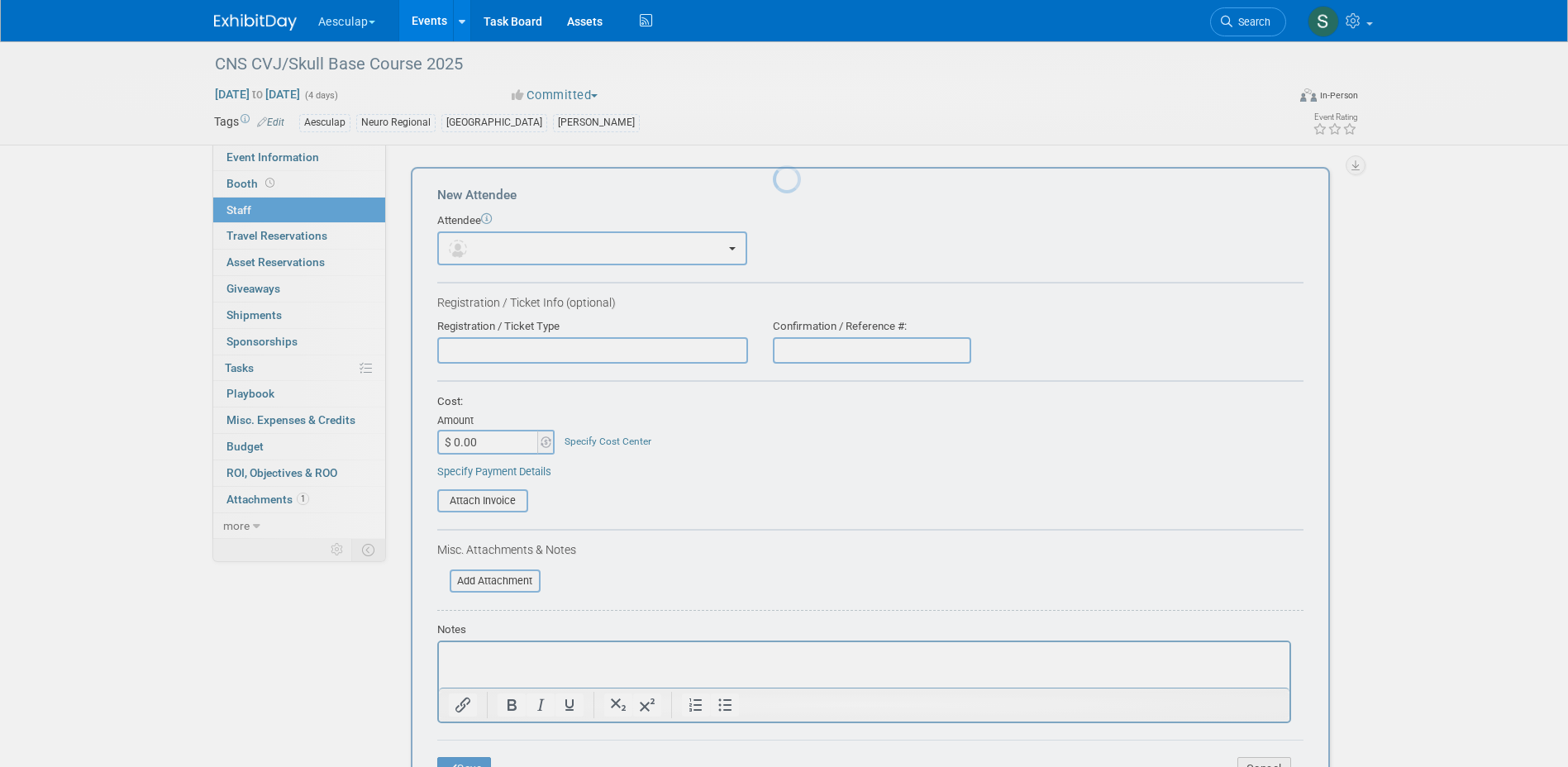 scroll, scrollTop: 0, scrollLeft: 0, axis: both 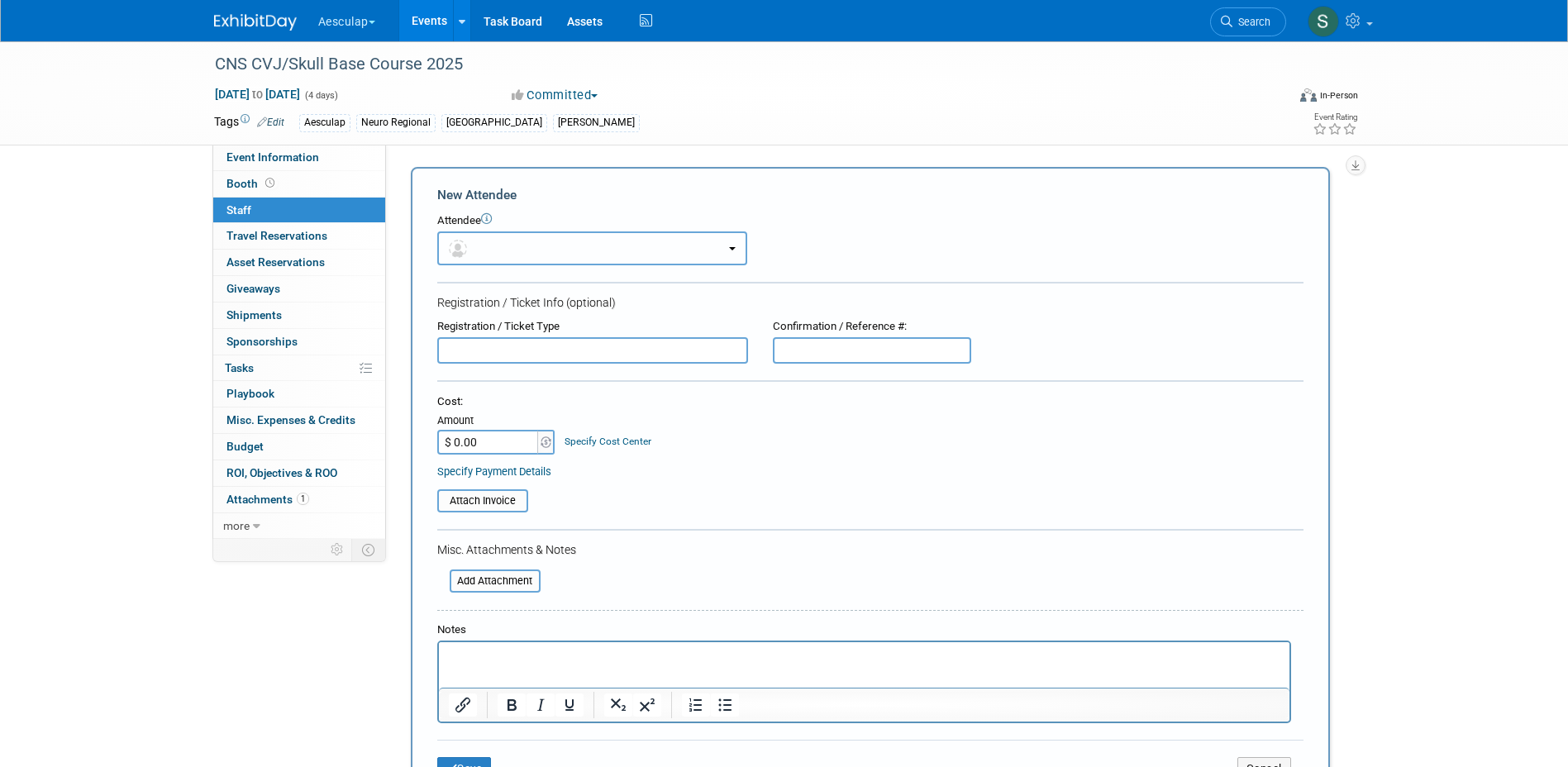 click at bounding box center [592, 248] 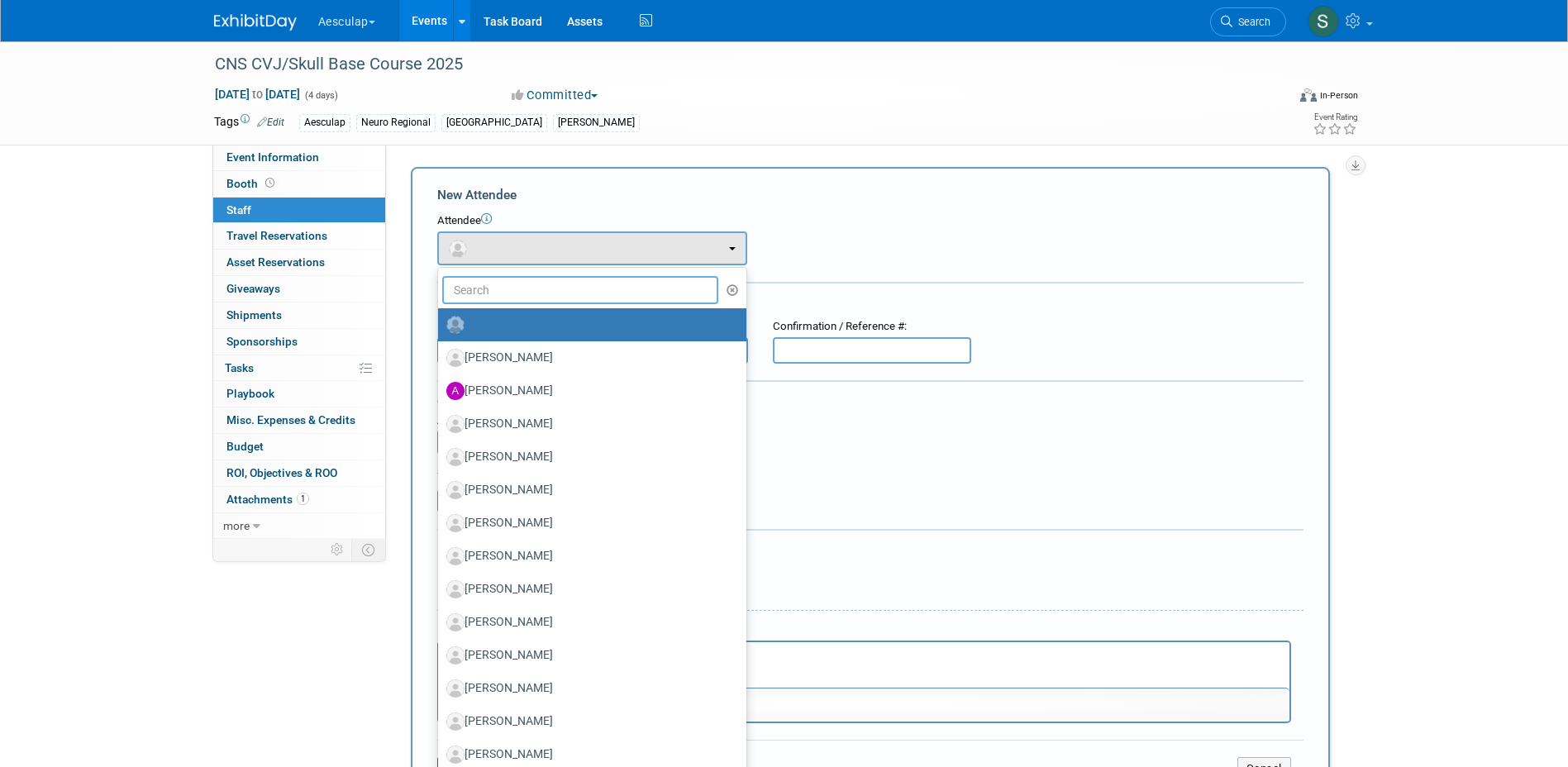 click at bounding box center (580, 290) 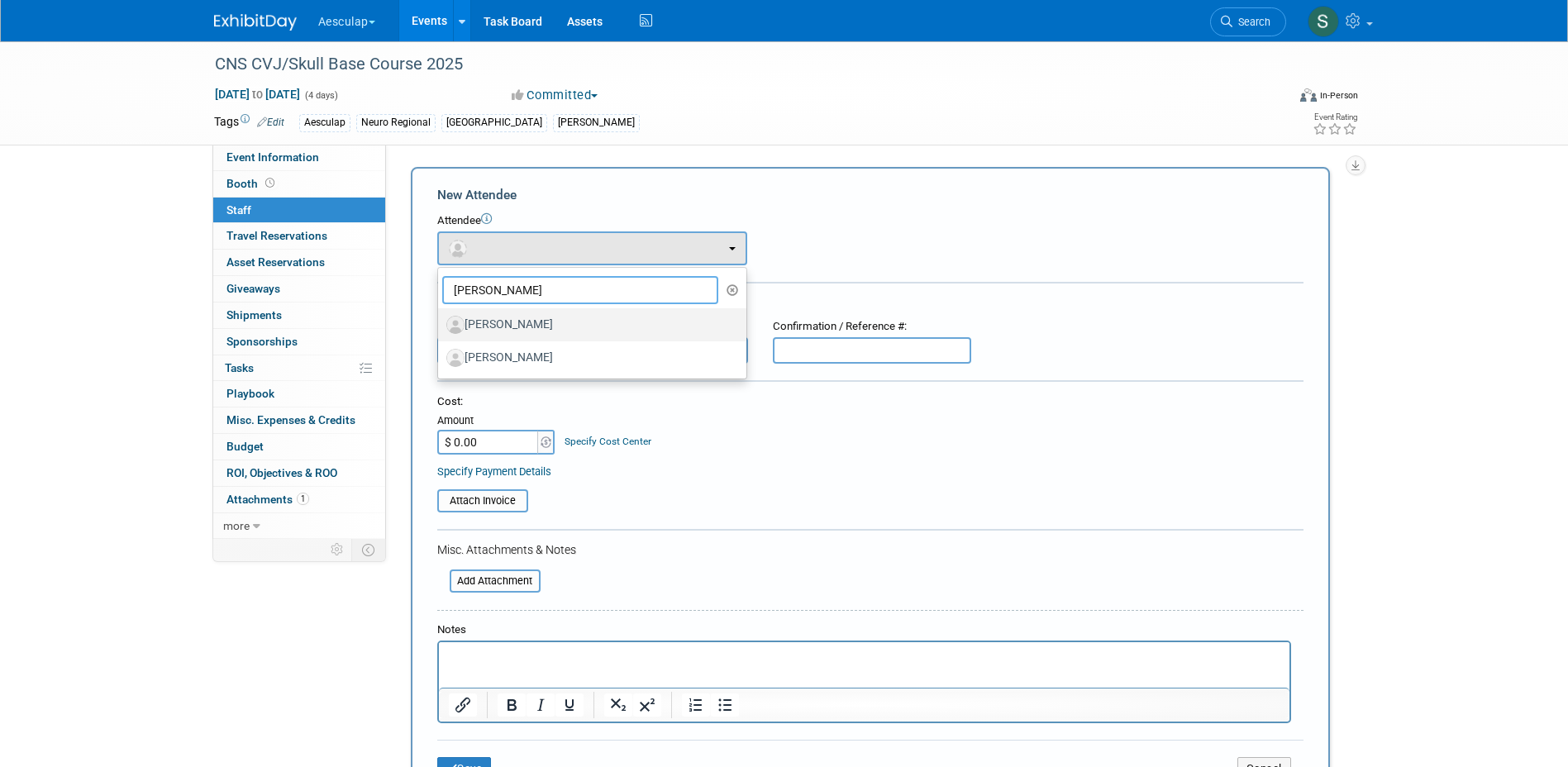 type on "[PERSON_NAME]" 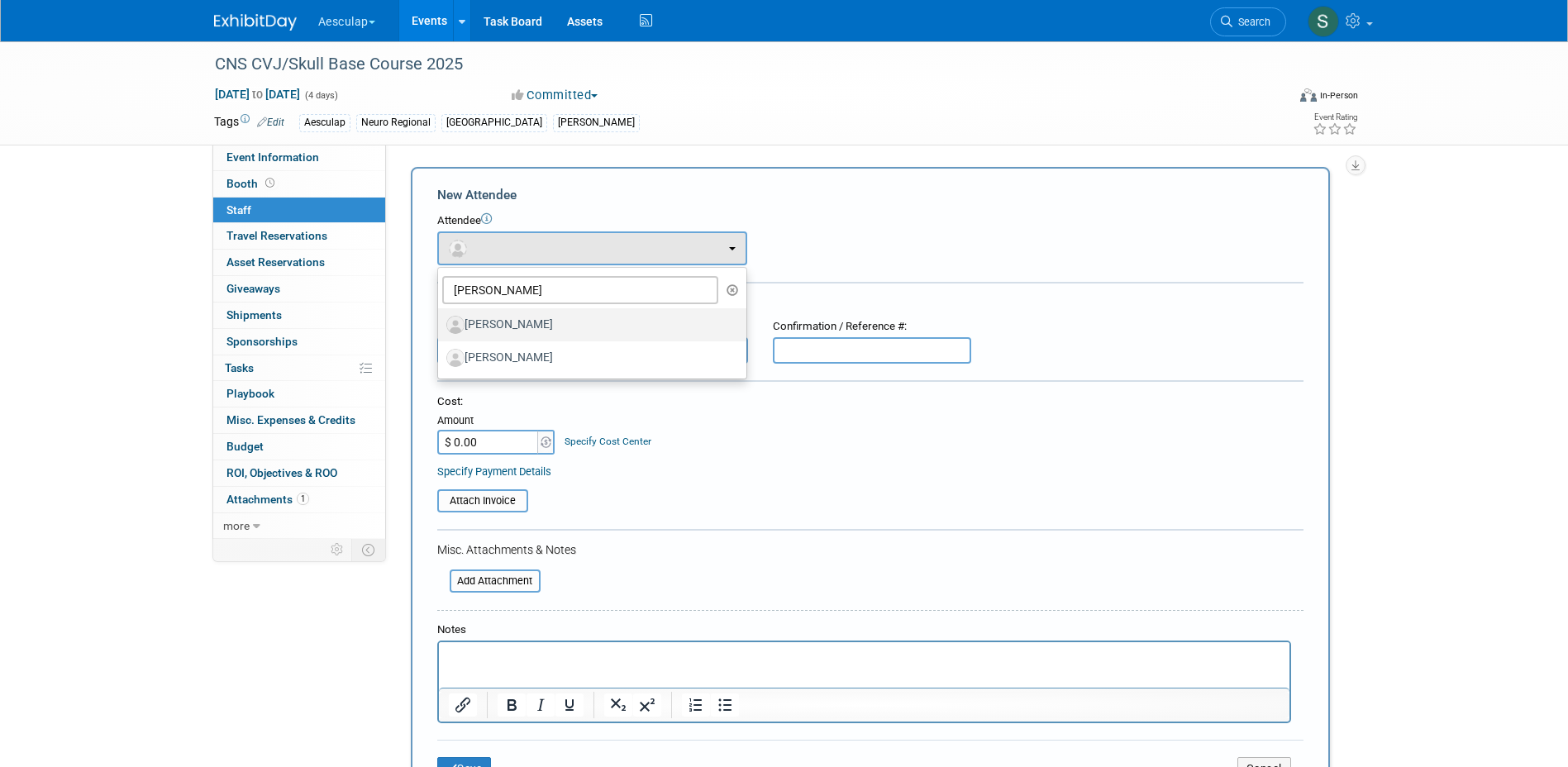 click on "[PERSON_NAME]" at bounding box center [588, 325] 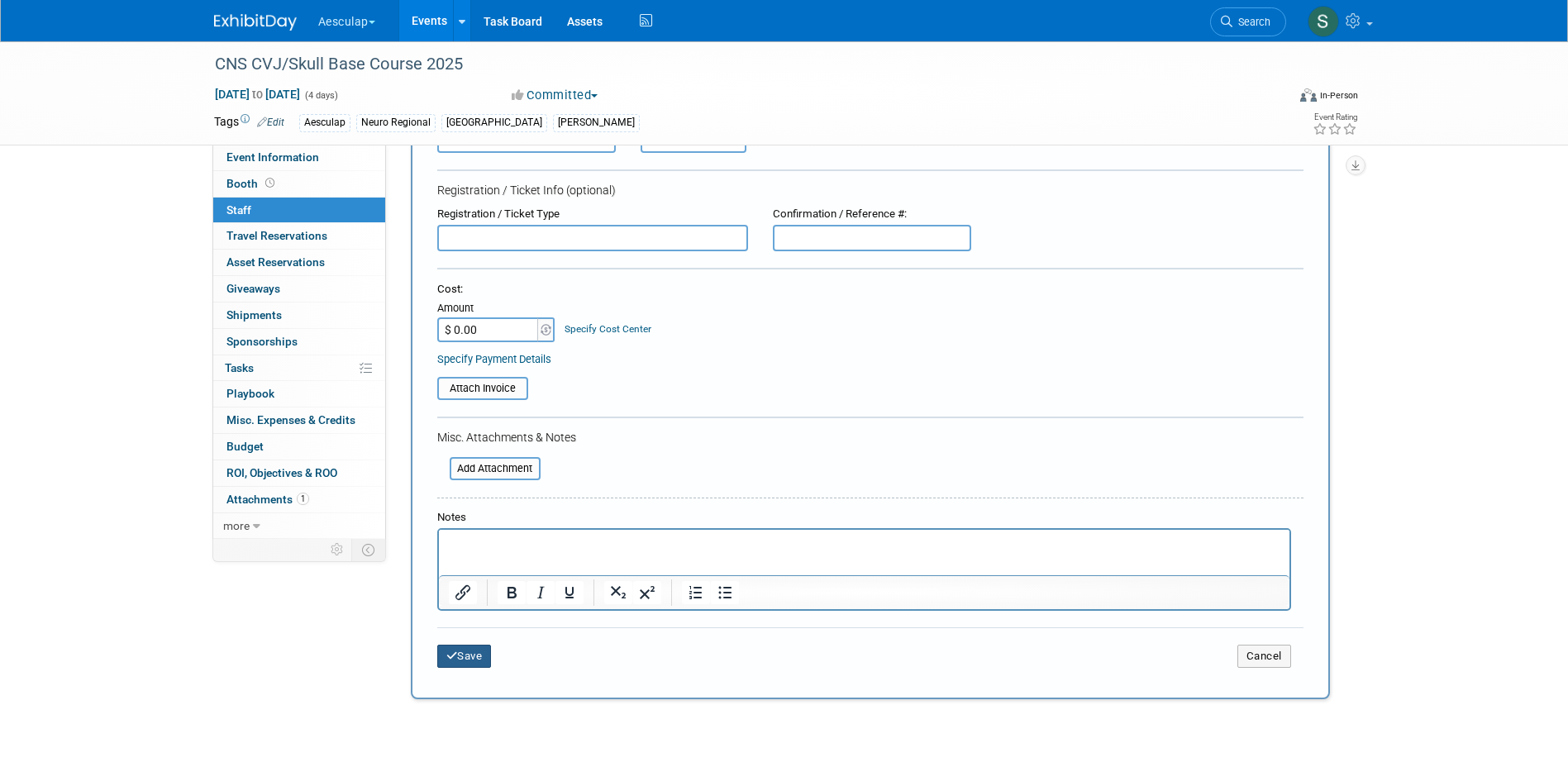 click on "Save" at bounding box center [465, 656] 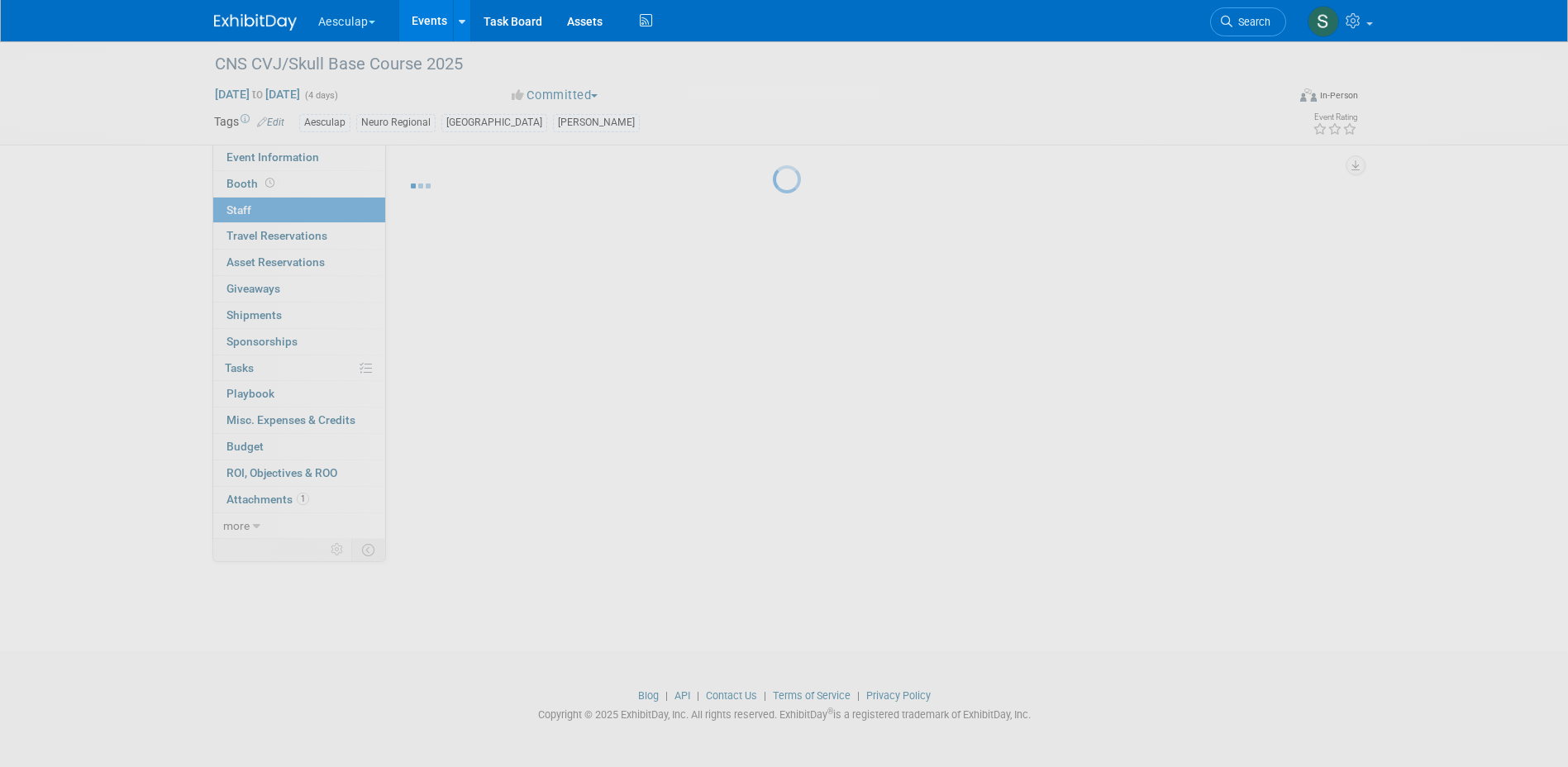 scroll, scrollTop: 15, scrollLeft: 0, axis: vertical 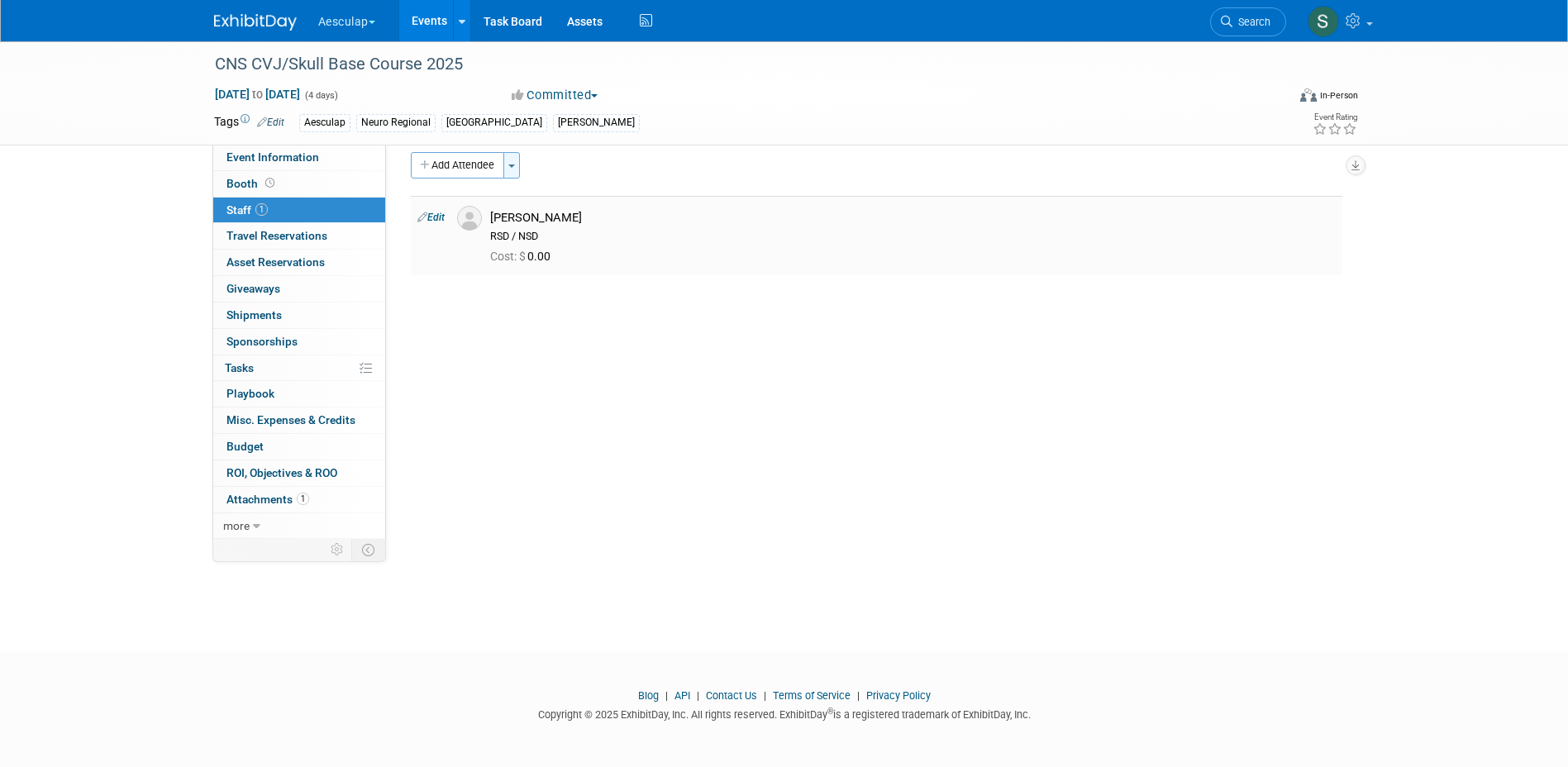 click at bounding box center (512, 166) 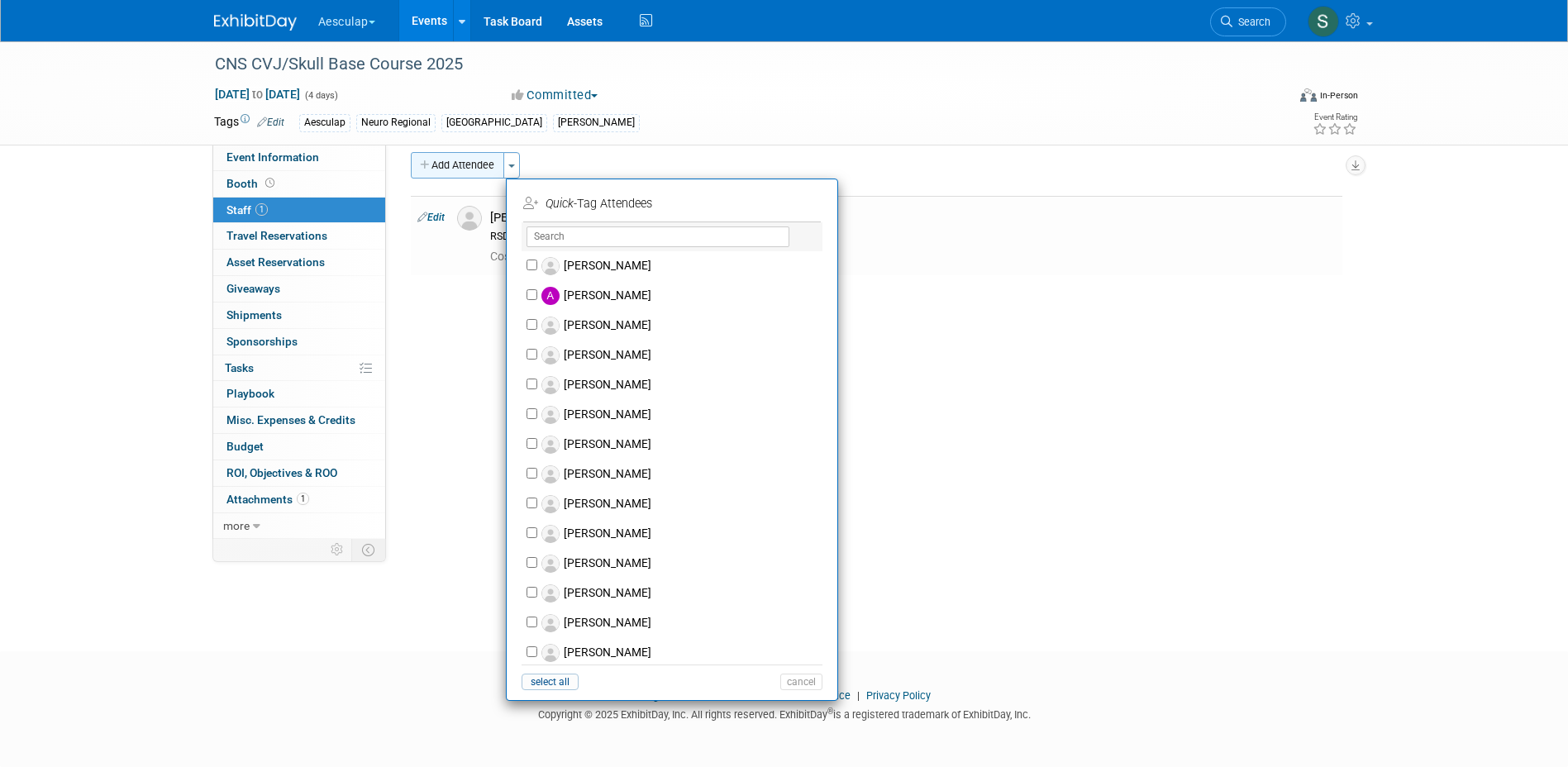 click on "Add Attendee" at bounding box center [457, 165] 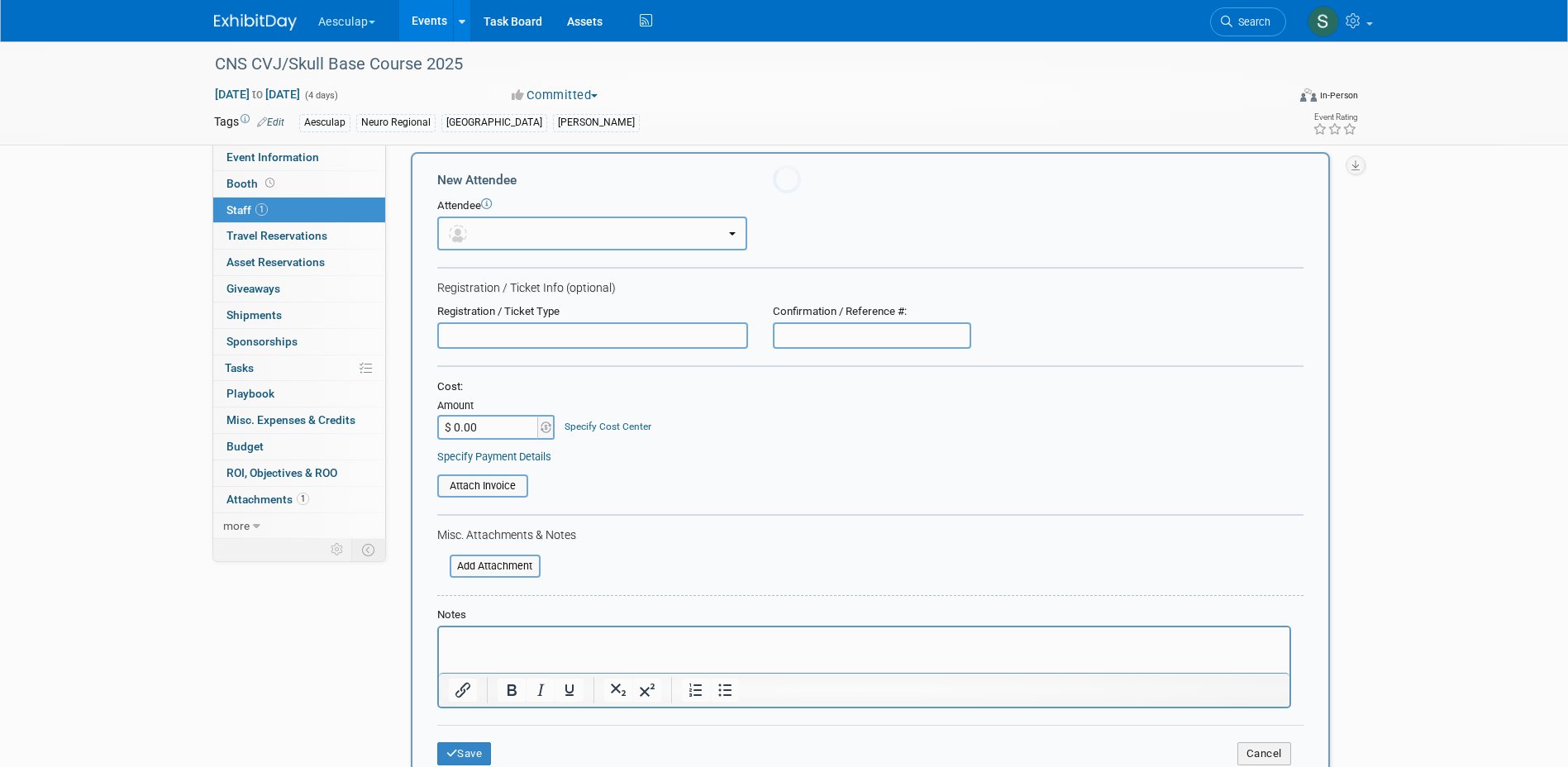 scroll, scrollTop: 0, scrollLeft: 0, axis: both 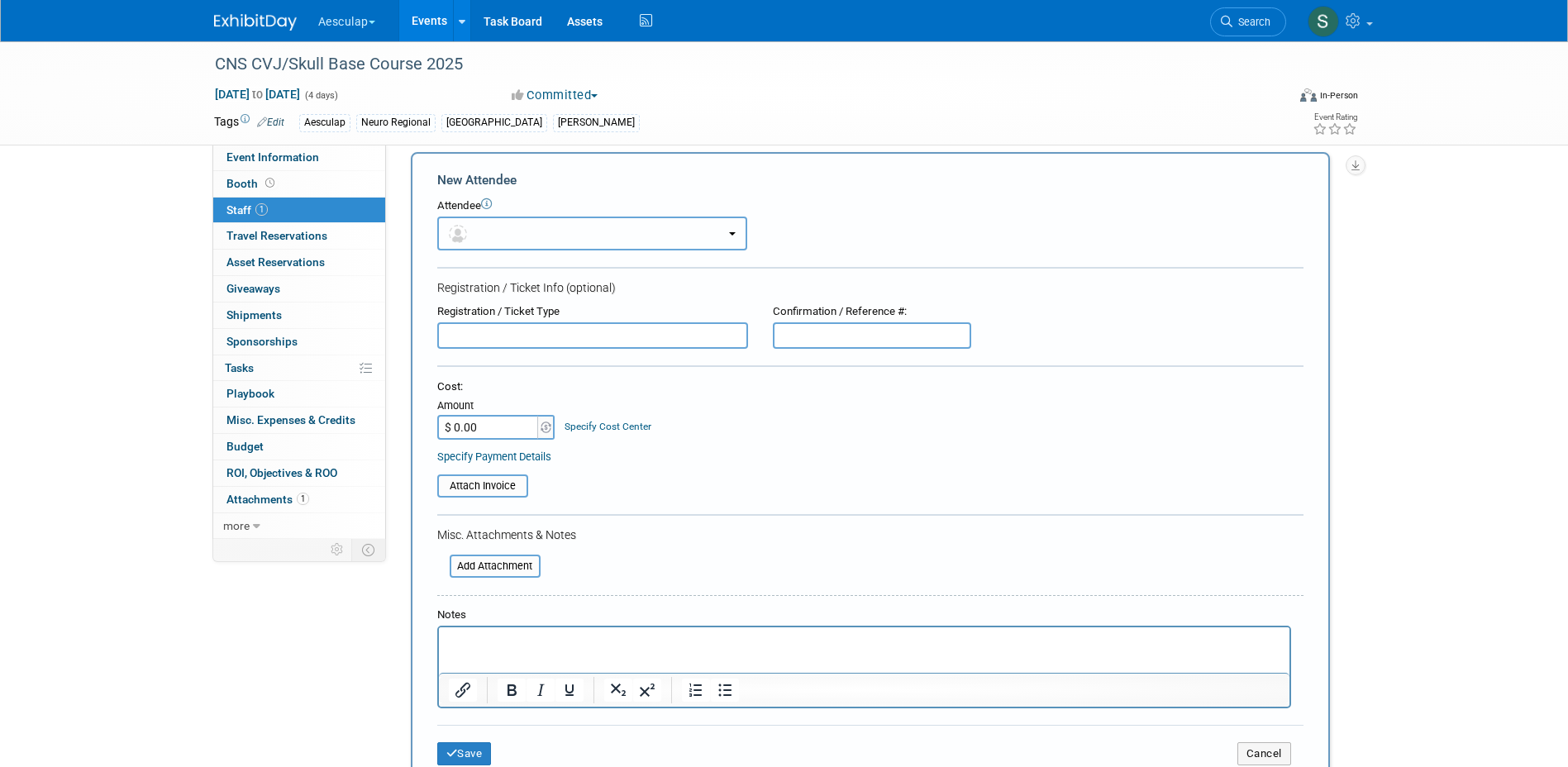 click at bounding box center (592, 233) 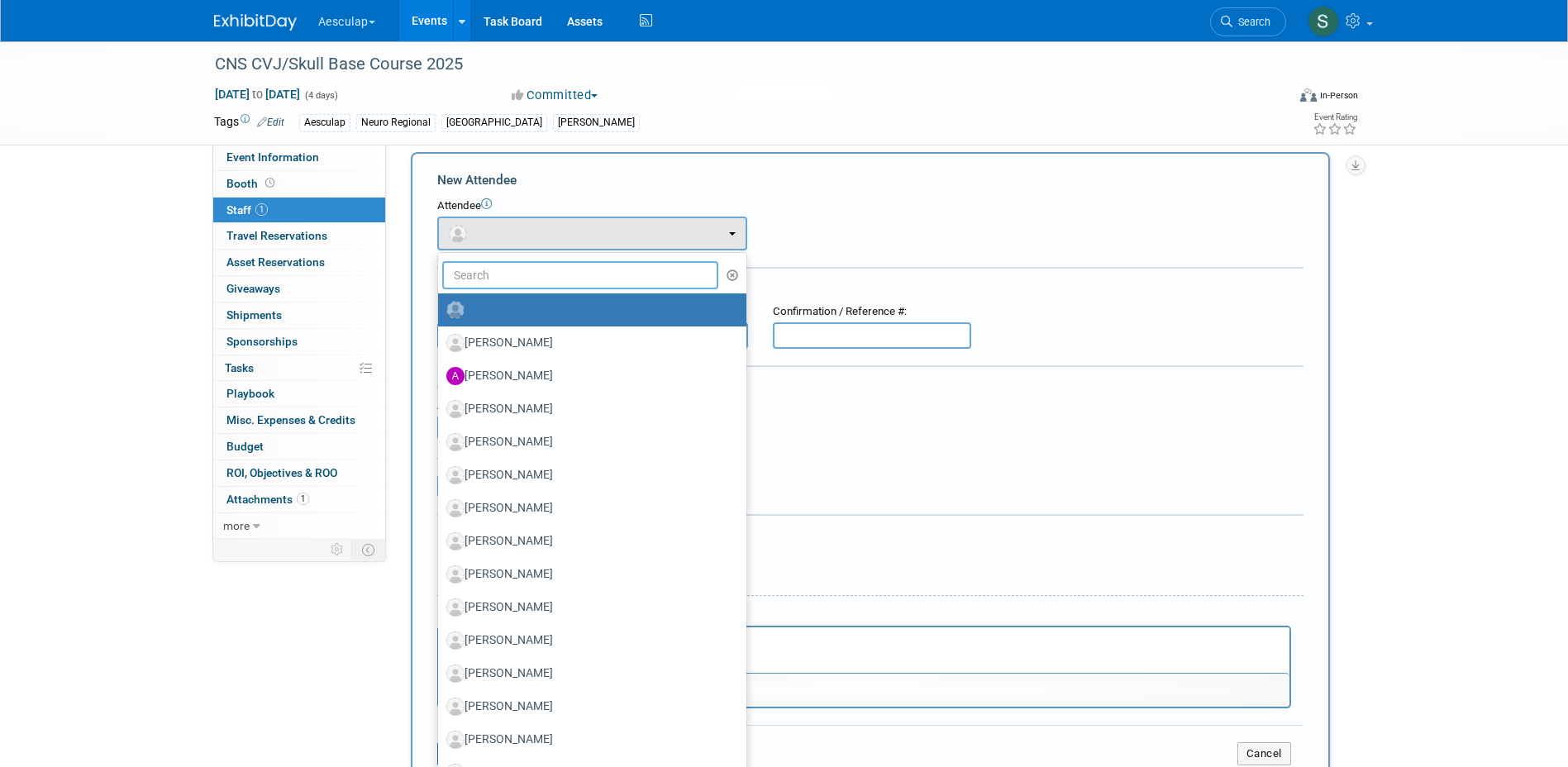 click at bounding box center (580, 275) 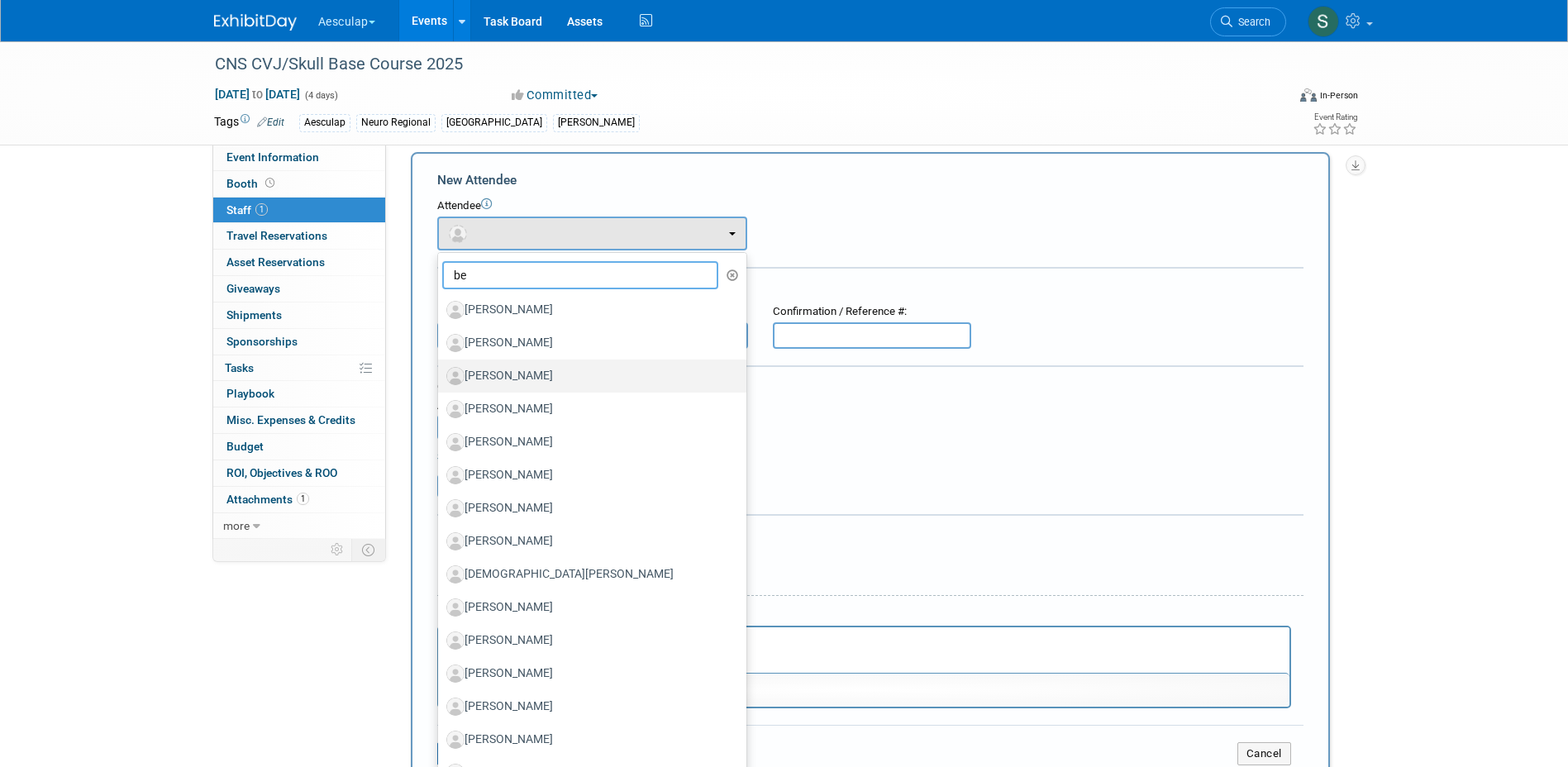 type on "be" 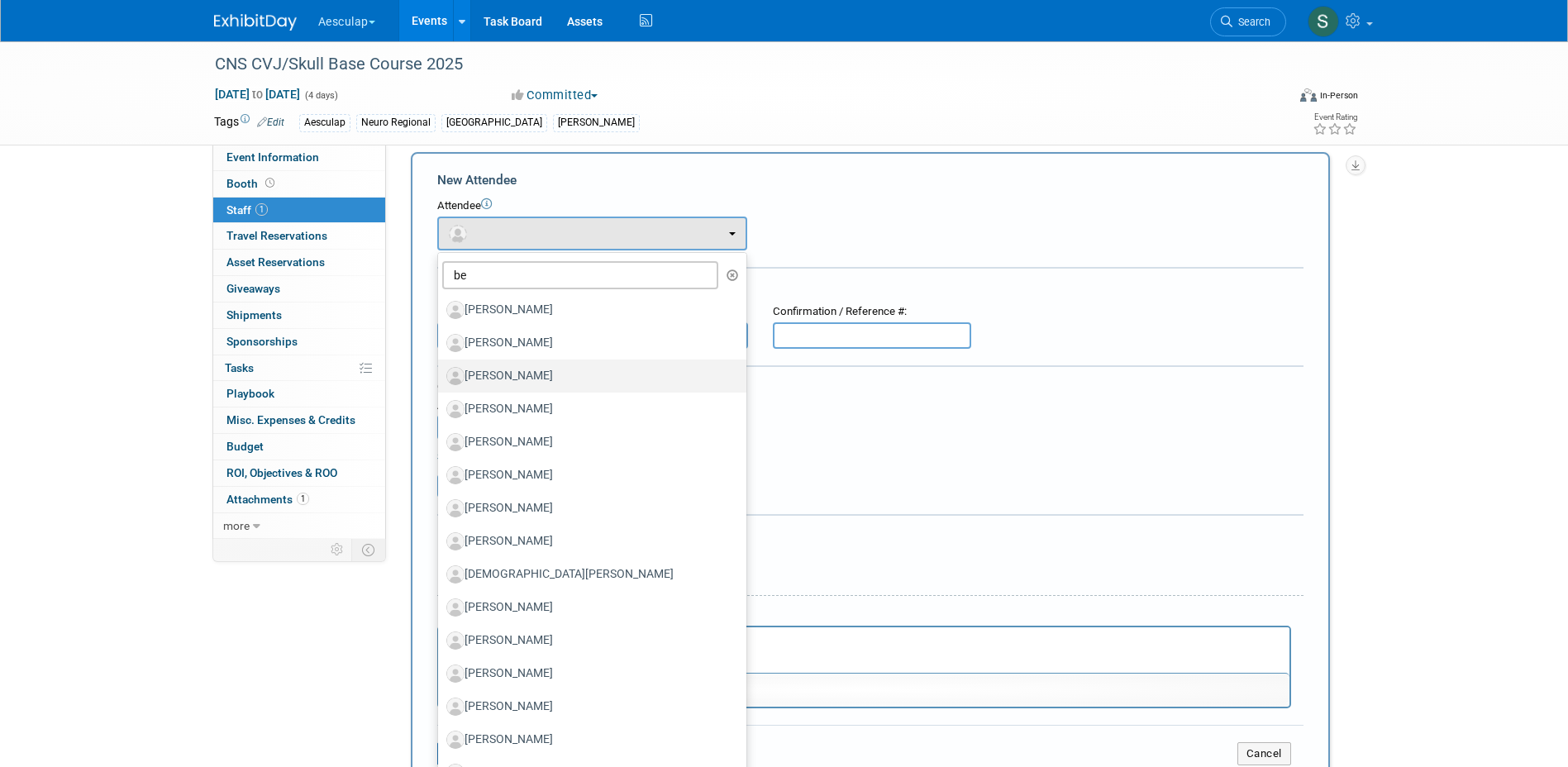 click on "[PERSON_NAME]" at bounding box center (588, 376) 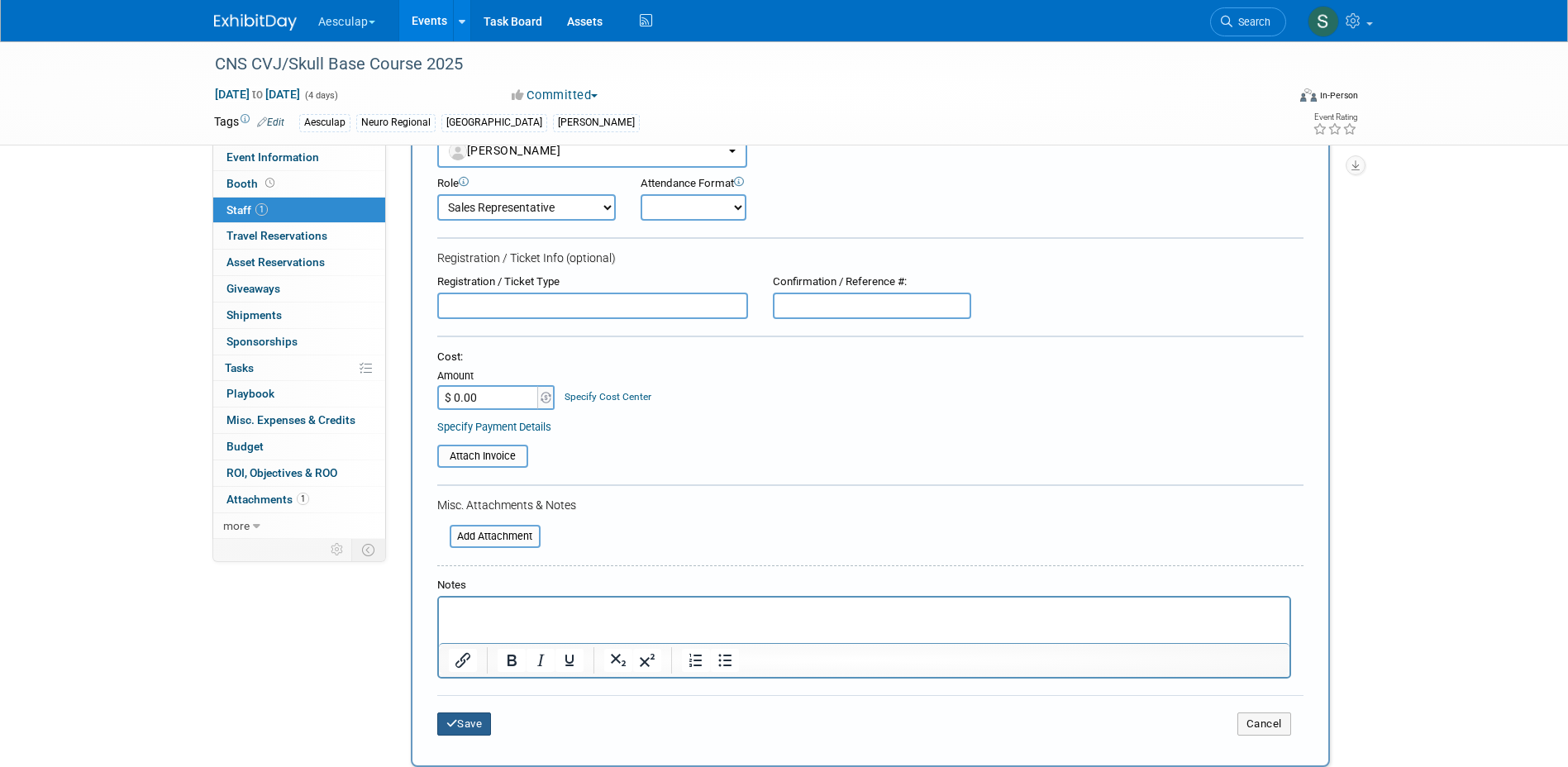 click on "Save" at bounding box center [465, 724] 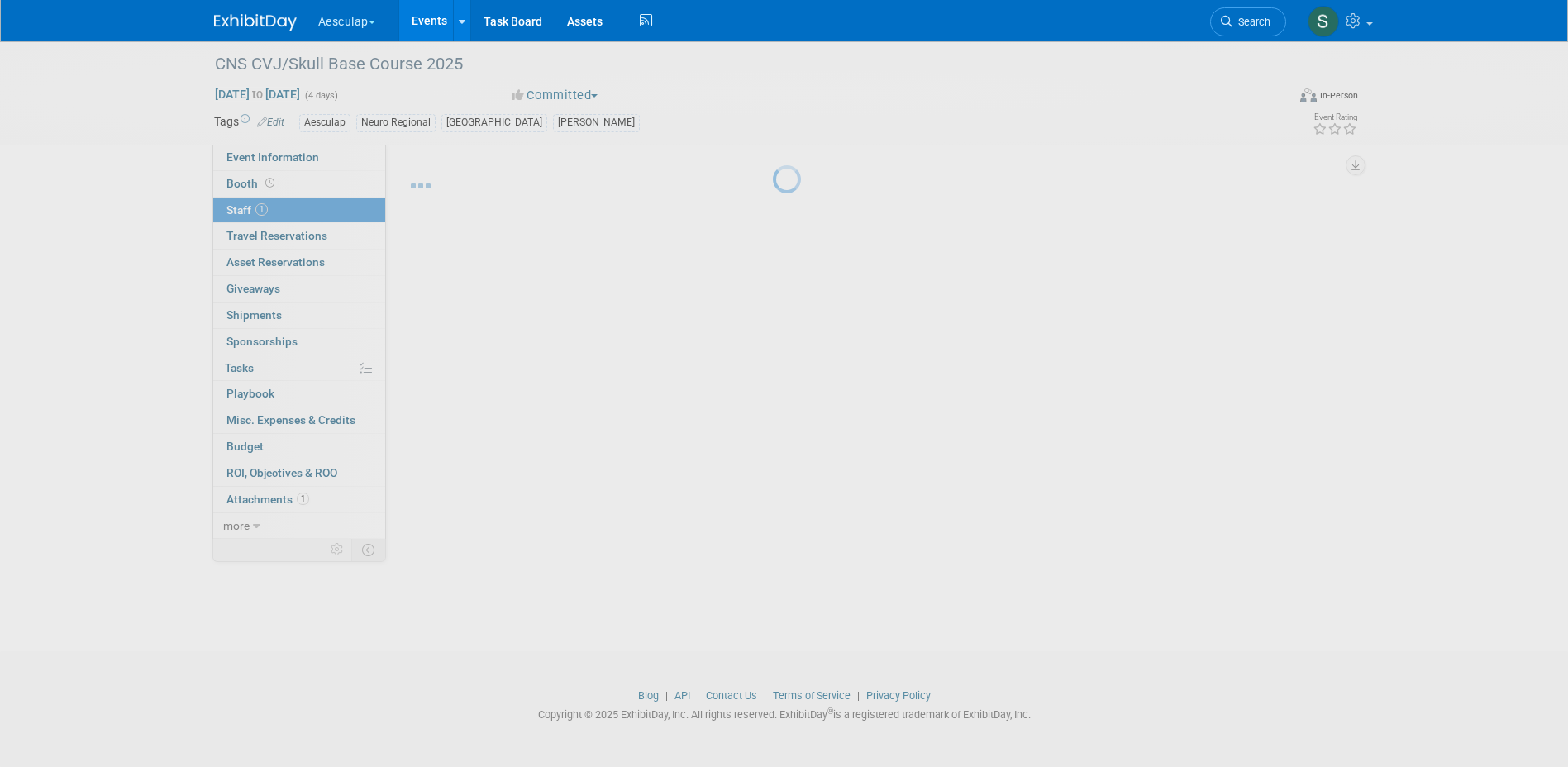 scroll, scrollTop: 15, scrollLeft: 0, axis: vertical 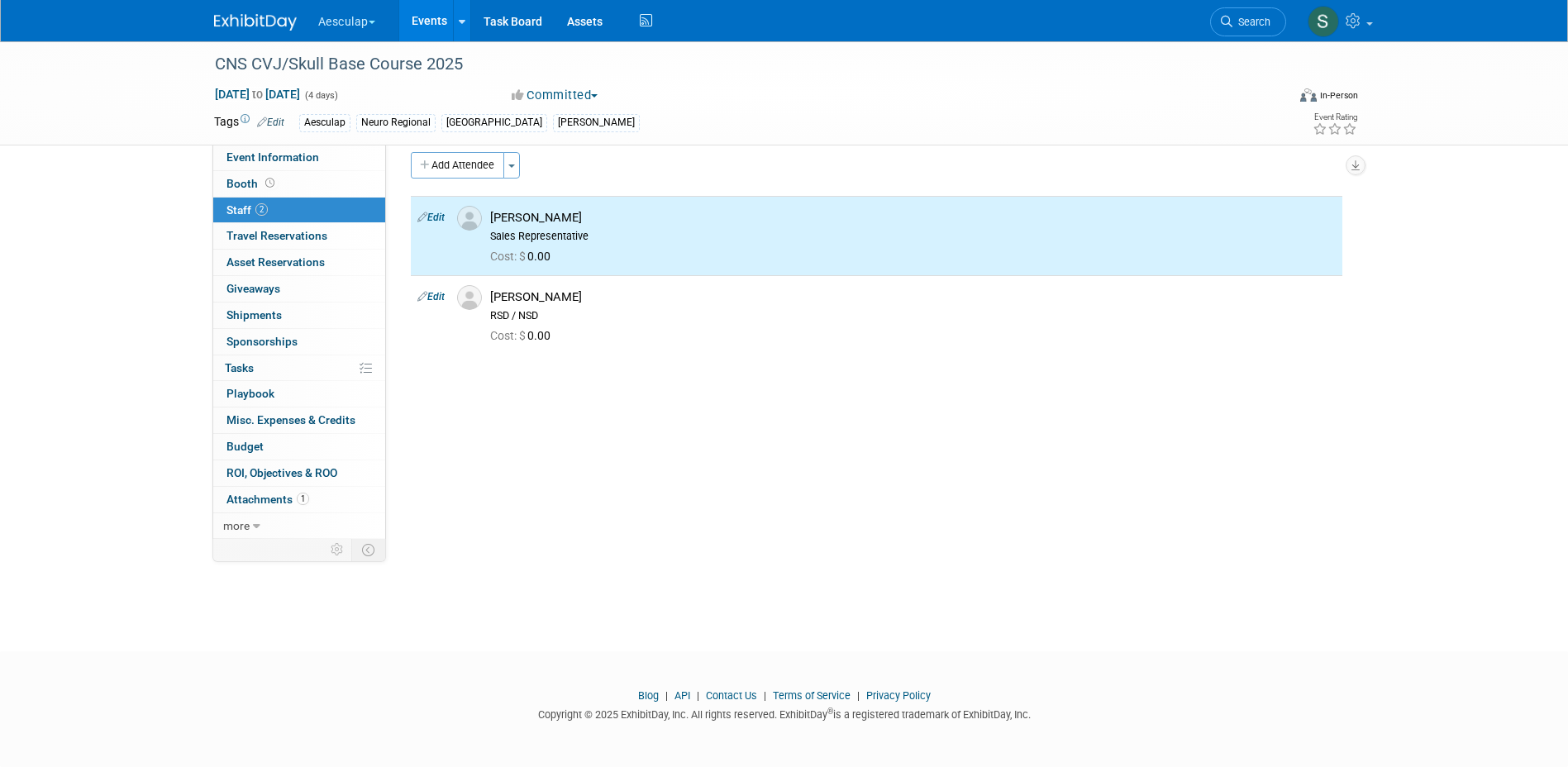 click on "Compliance Review:
Needs to be submitted to Compliance
In Review with Compliance
Approved by Compliance
Denied by Compliance
Blanket Approval w/ no changes
No Approval Needed" at bounding box center [870, 326] 